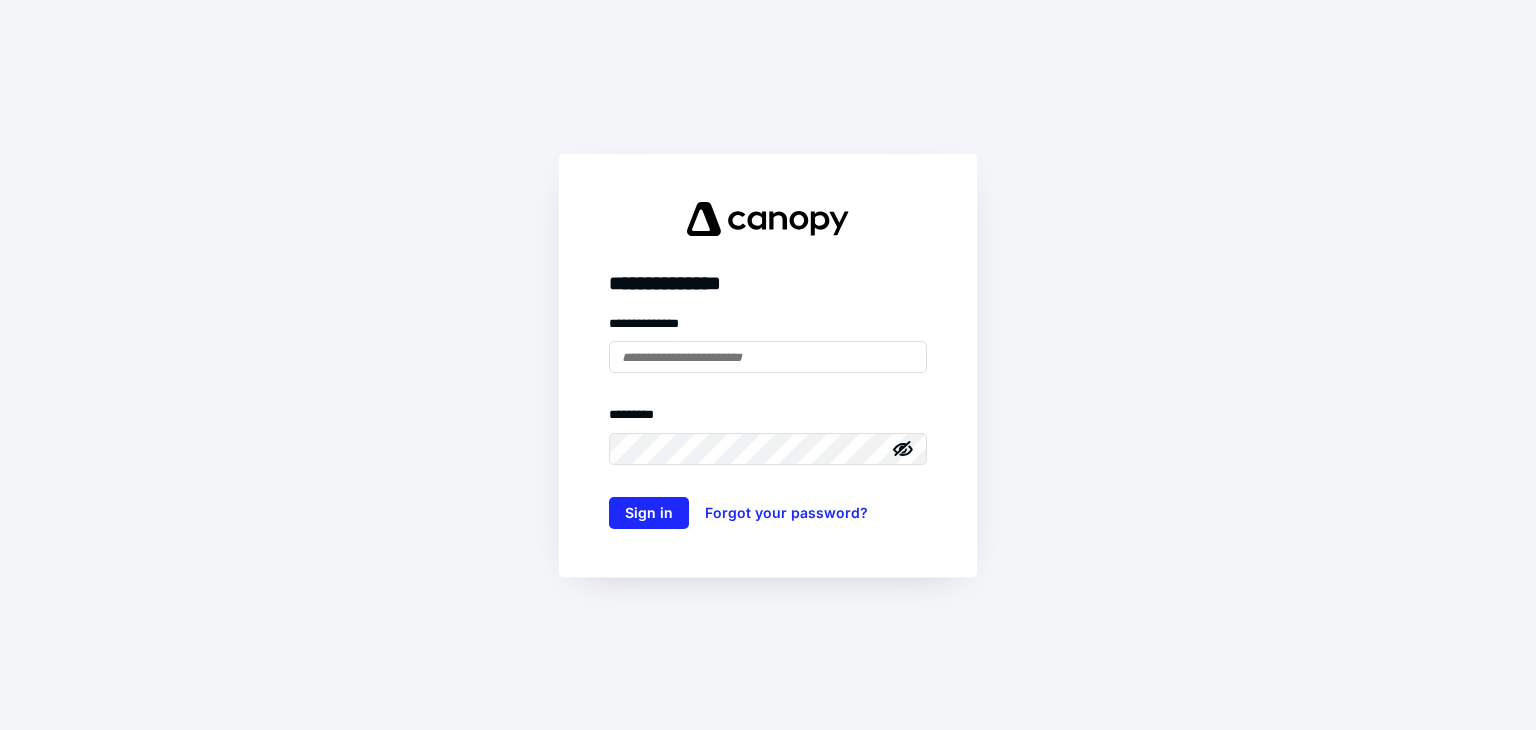 scroll, scrollTop: 0, scrollLeft: 0, axis: both 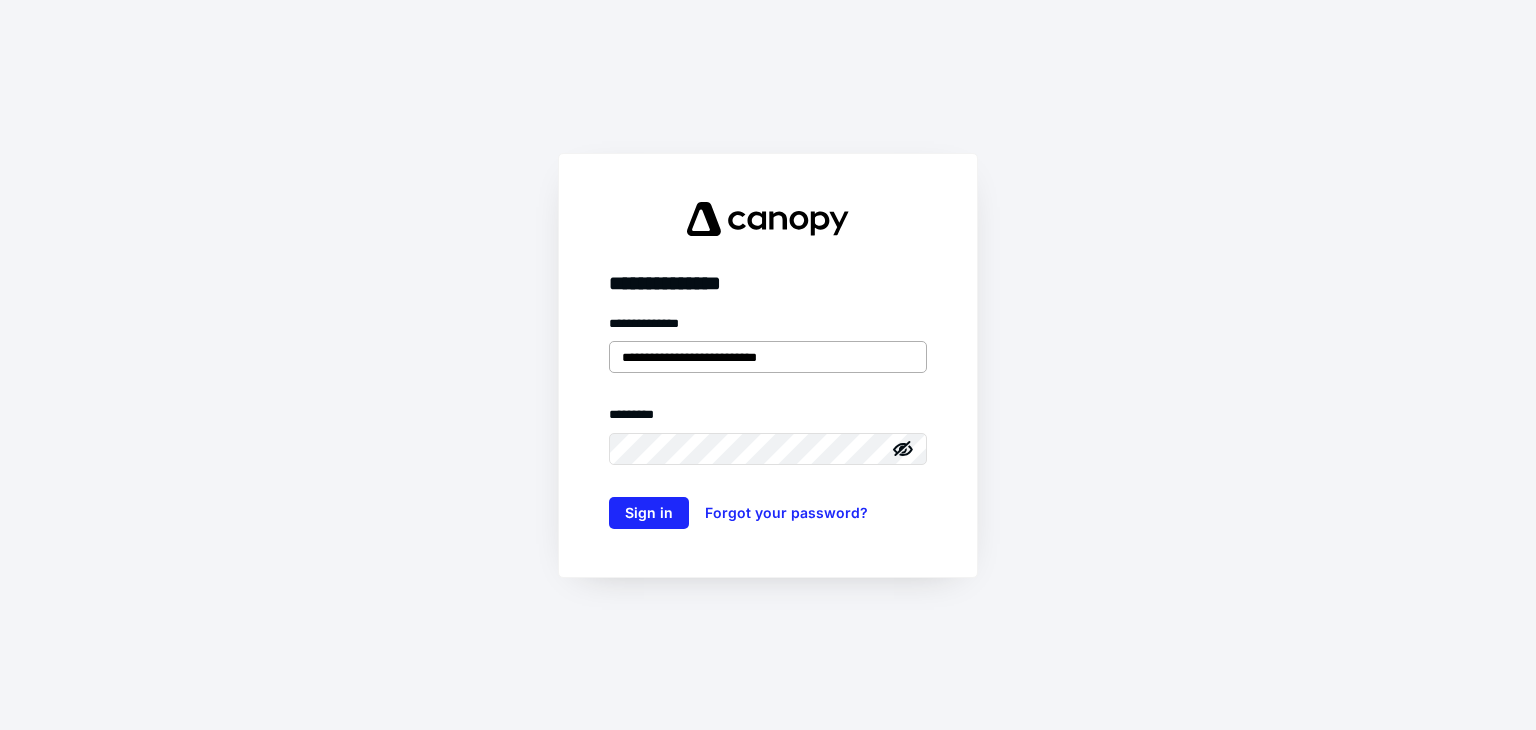 click on "**********" at bounding box center (768, 357) 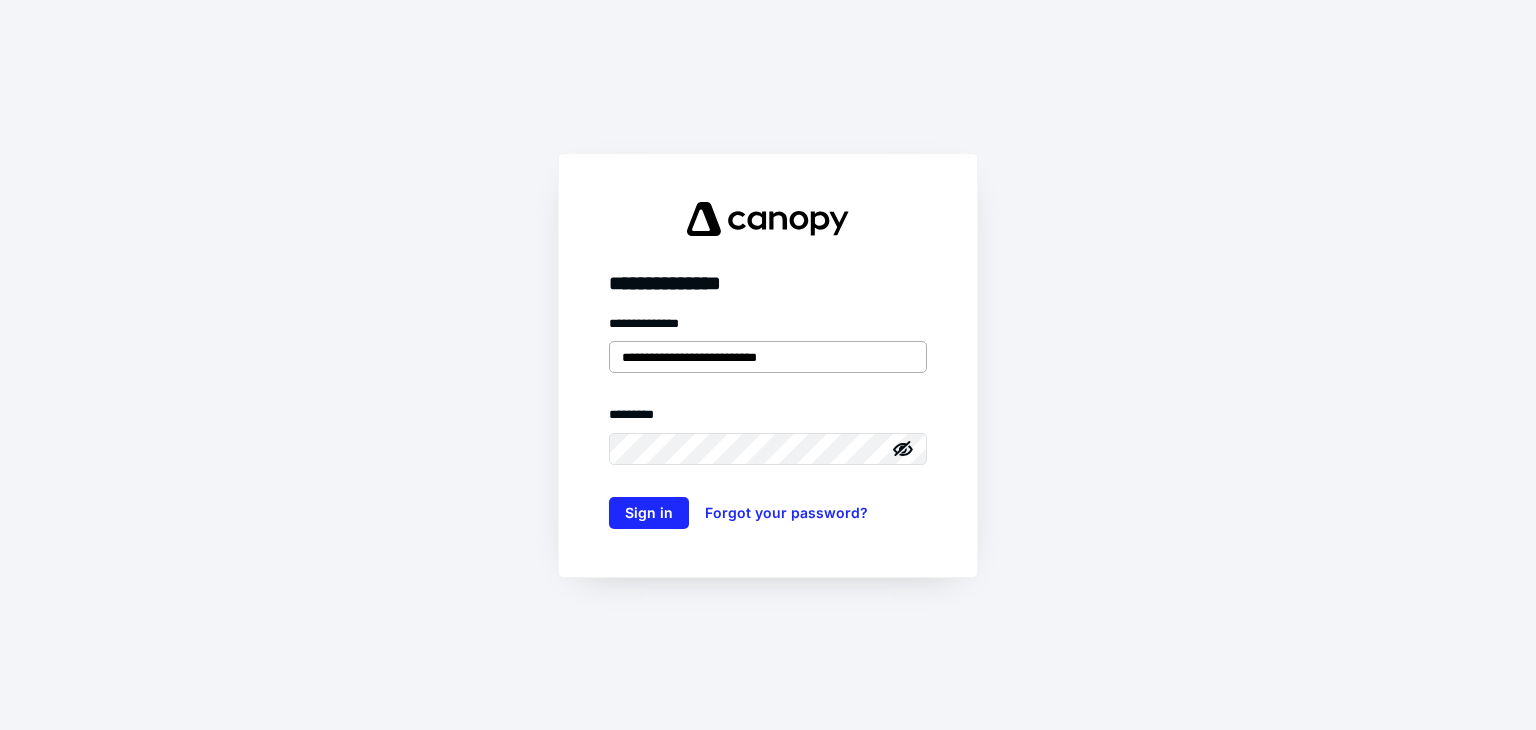 type on "**********" 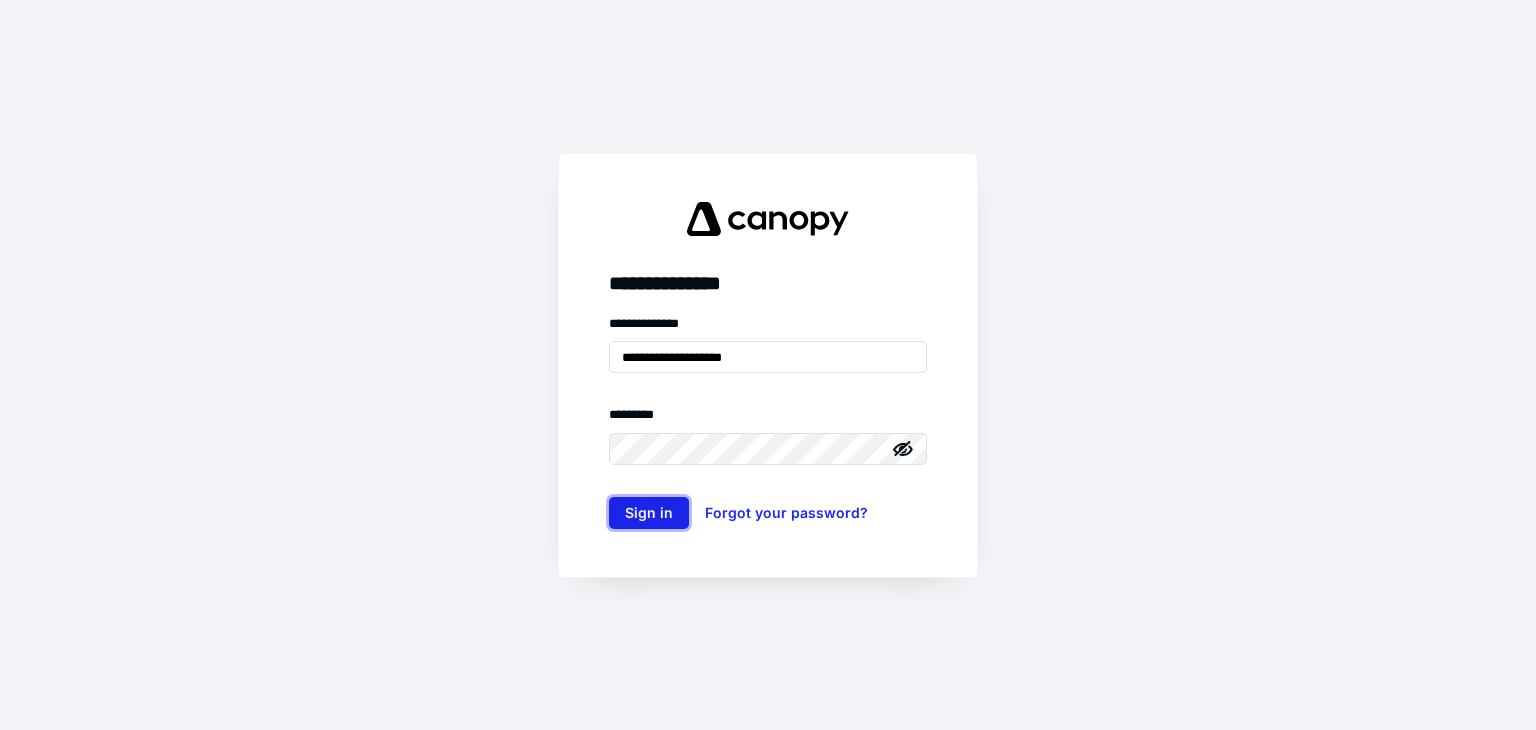 click on "Sign in" at bounding box center (649, 513) 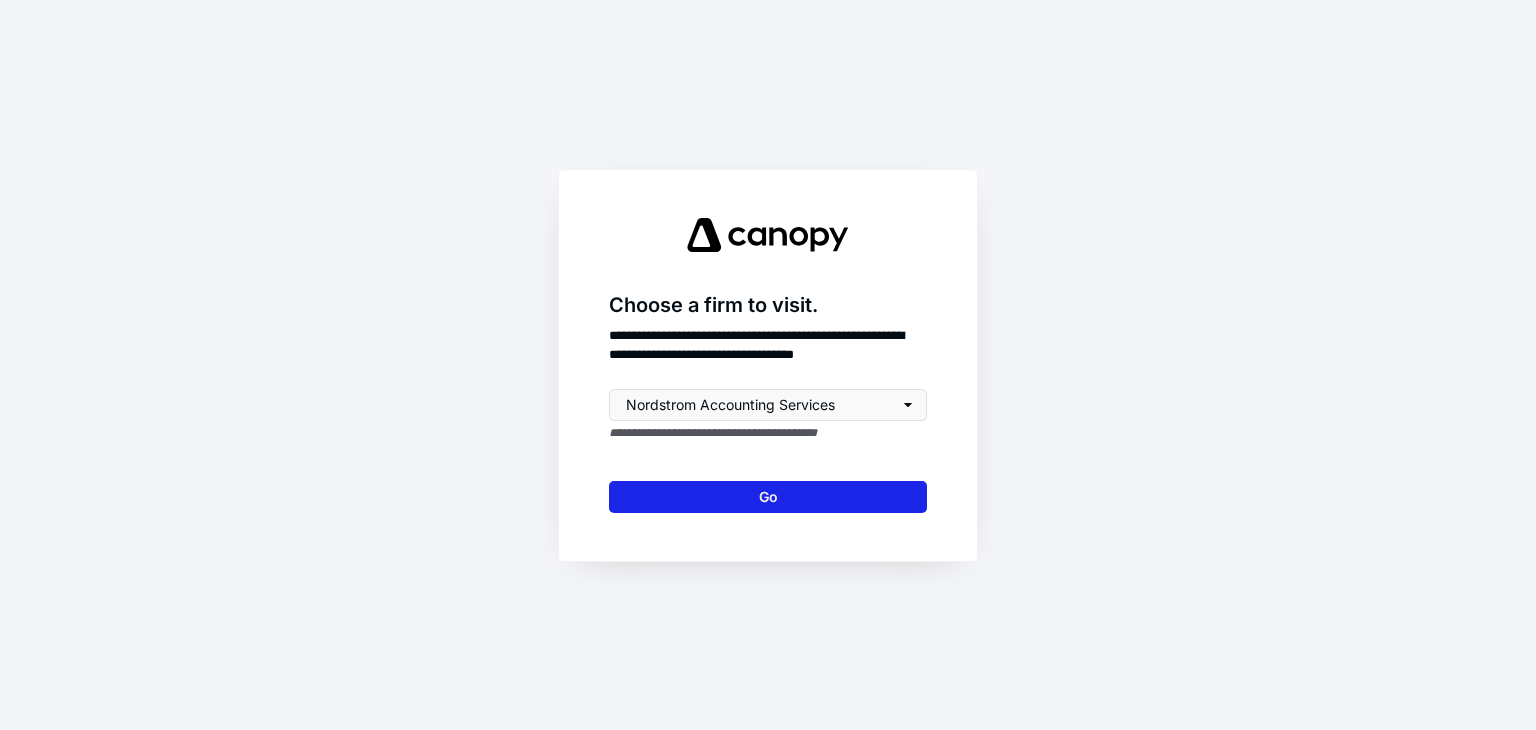 click on "Go" at bounding box center (768, 497) 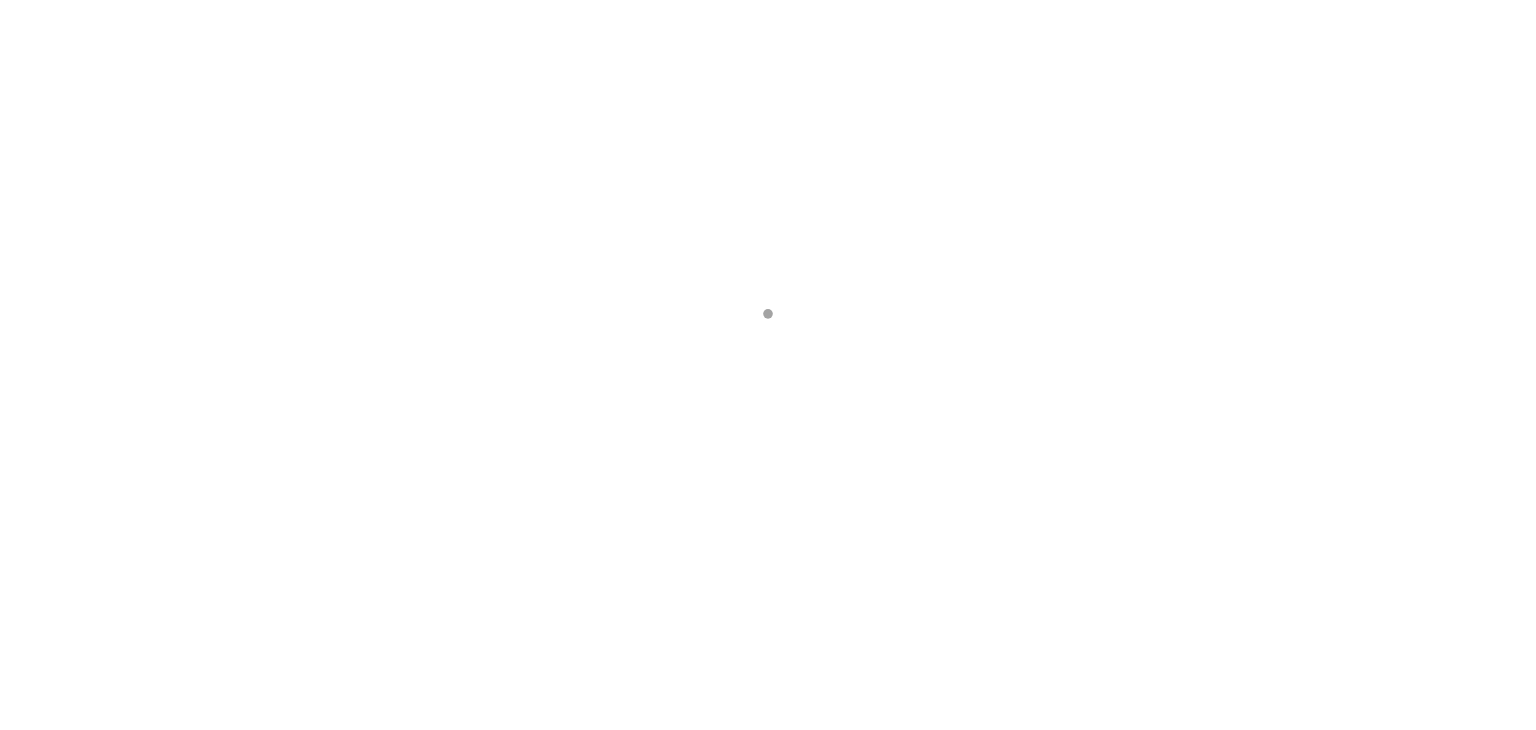 scroll, scrollTop: 0, scrollLeft: 0, axis: both 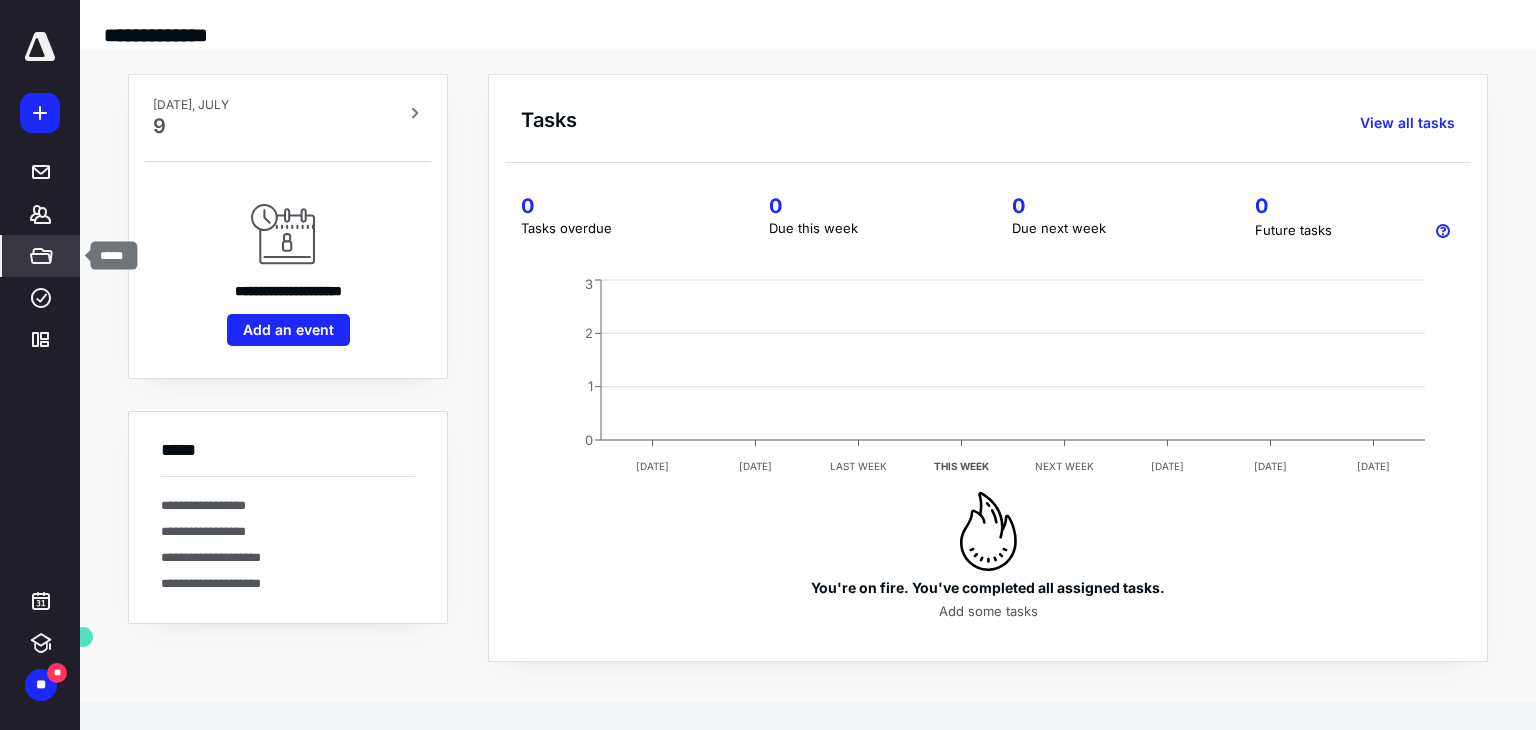 click 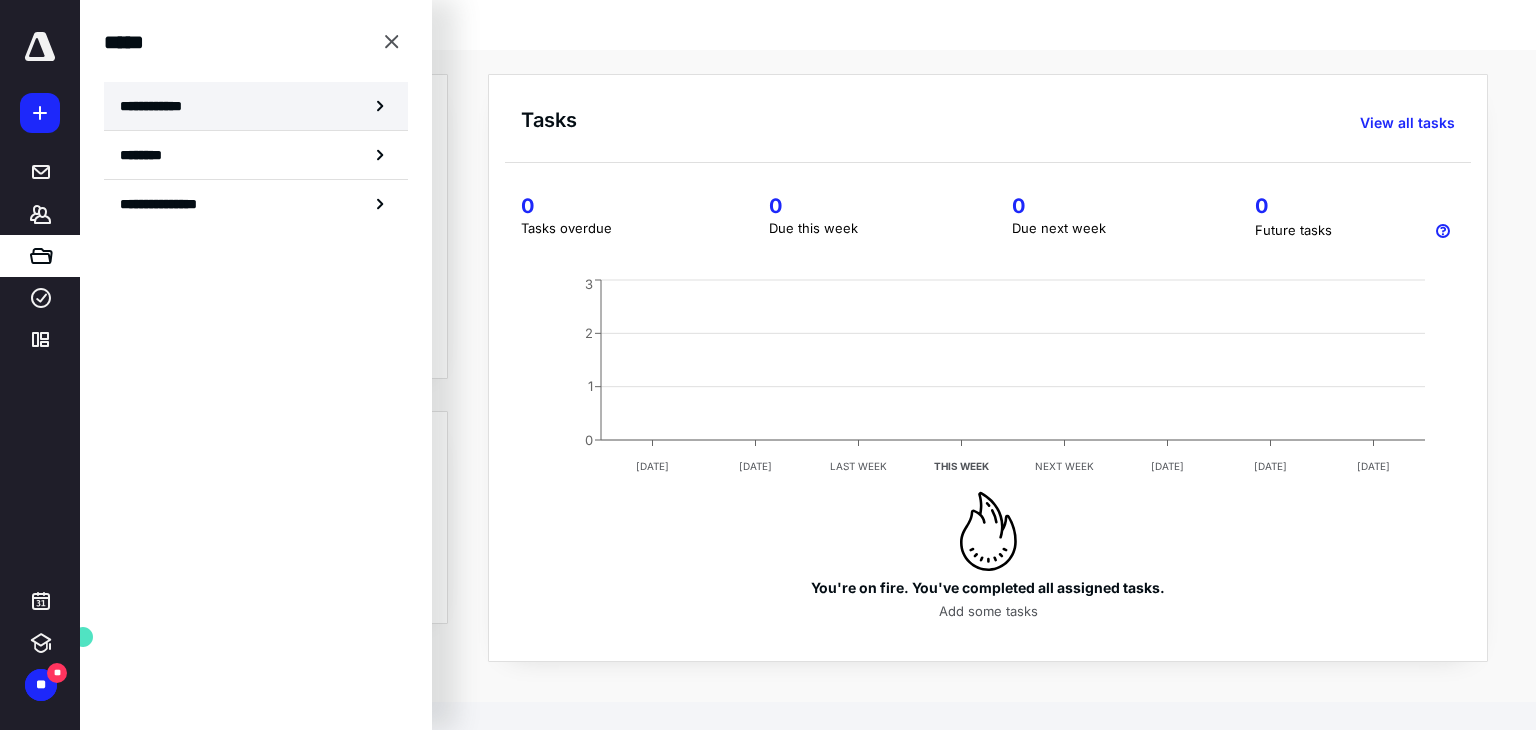 click on "**********" at bounding box center [157, 106] 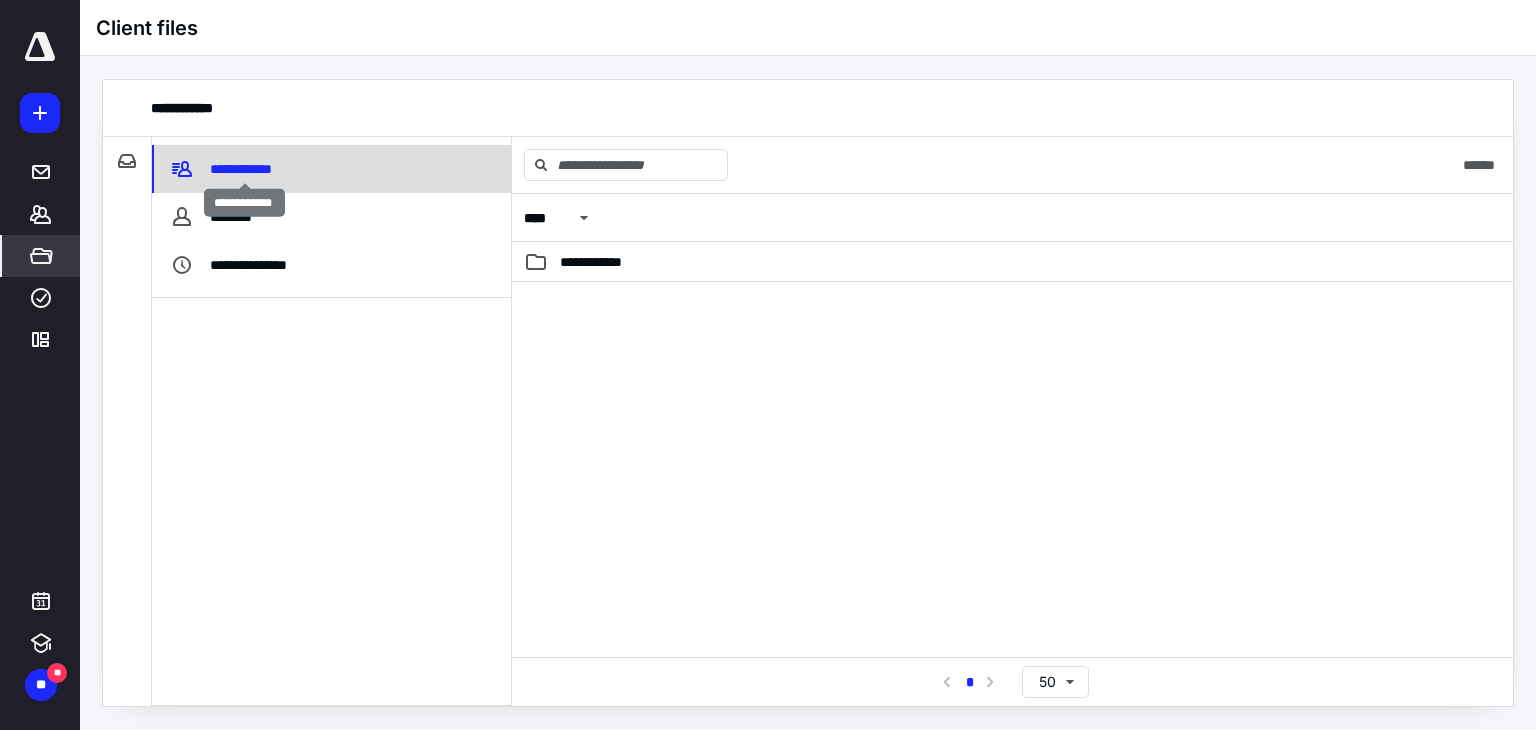 click on "**********" at bounding box center [244, 169] 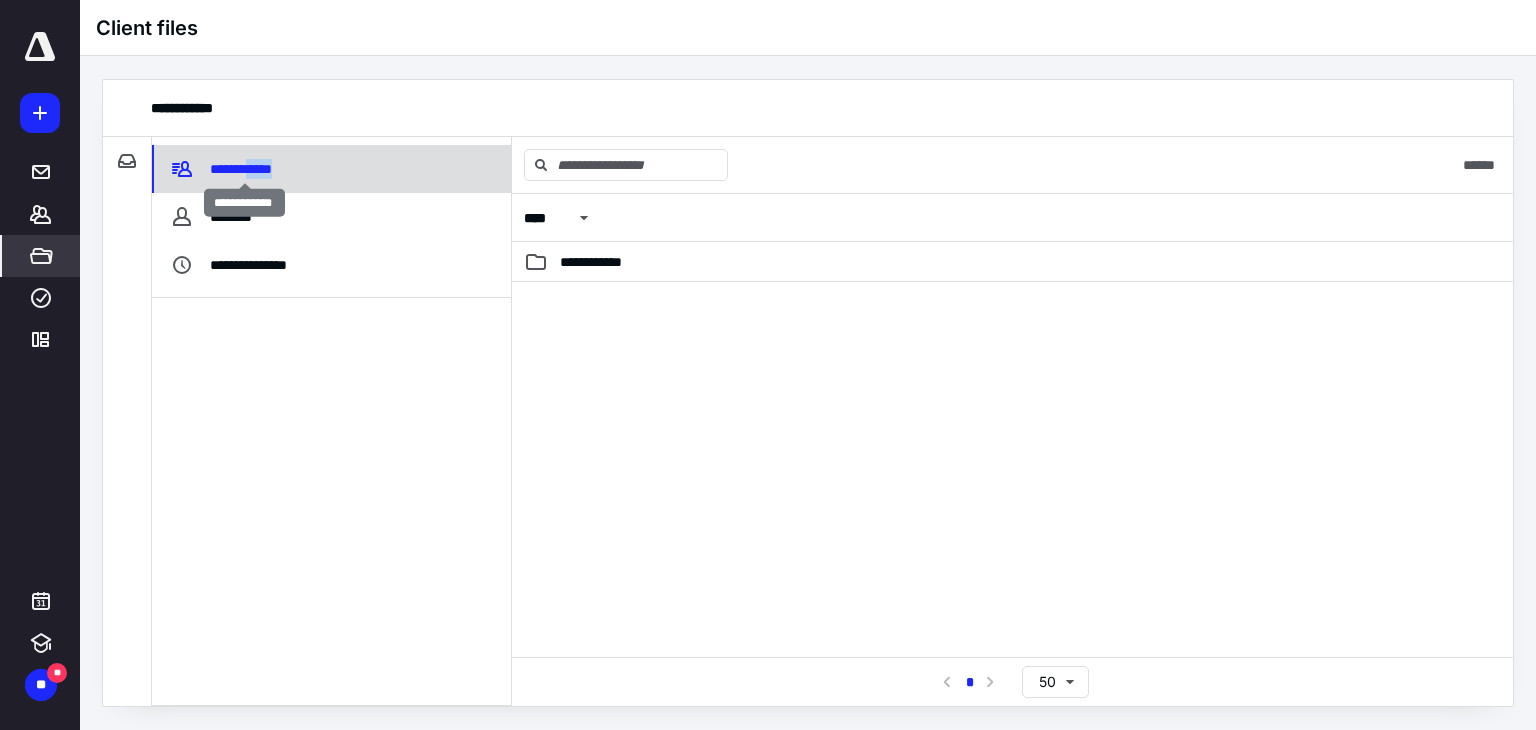 click on "**********" at bounding box center (244, 169) 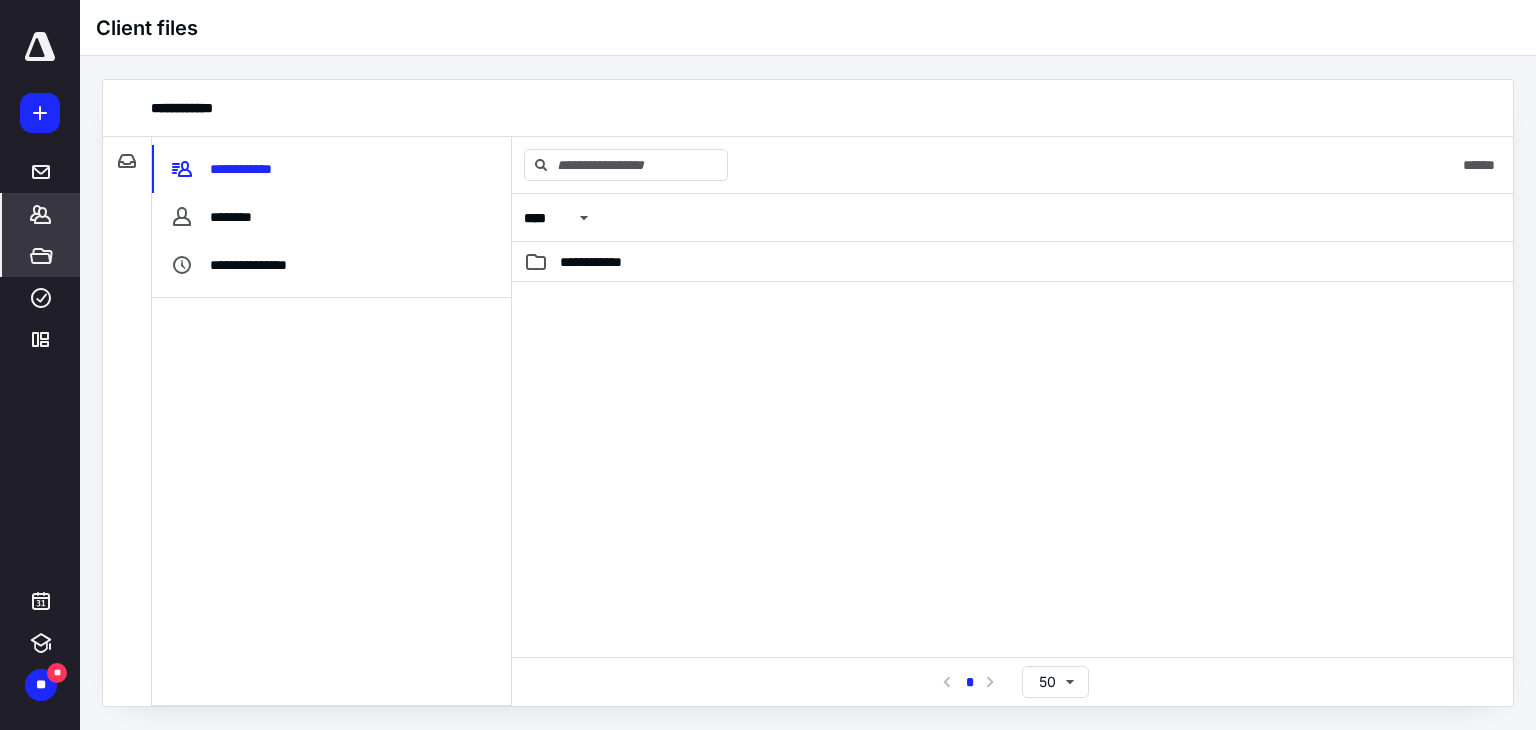 click 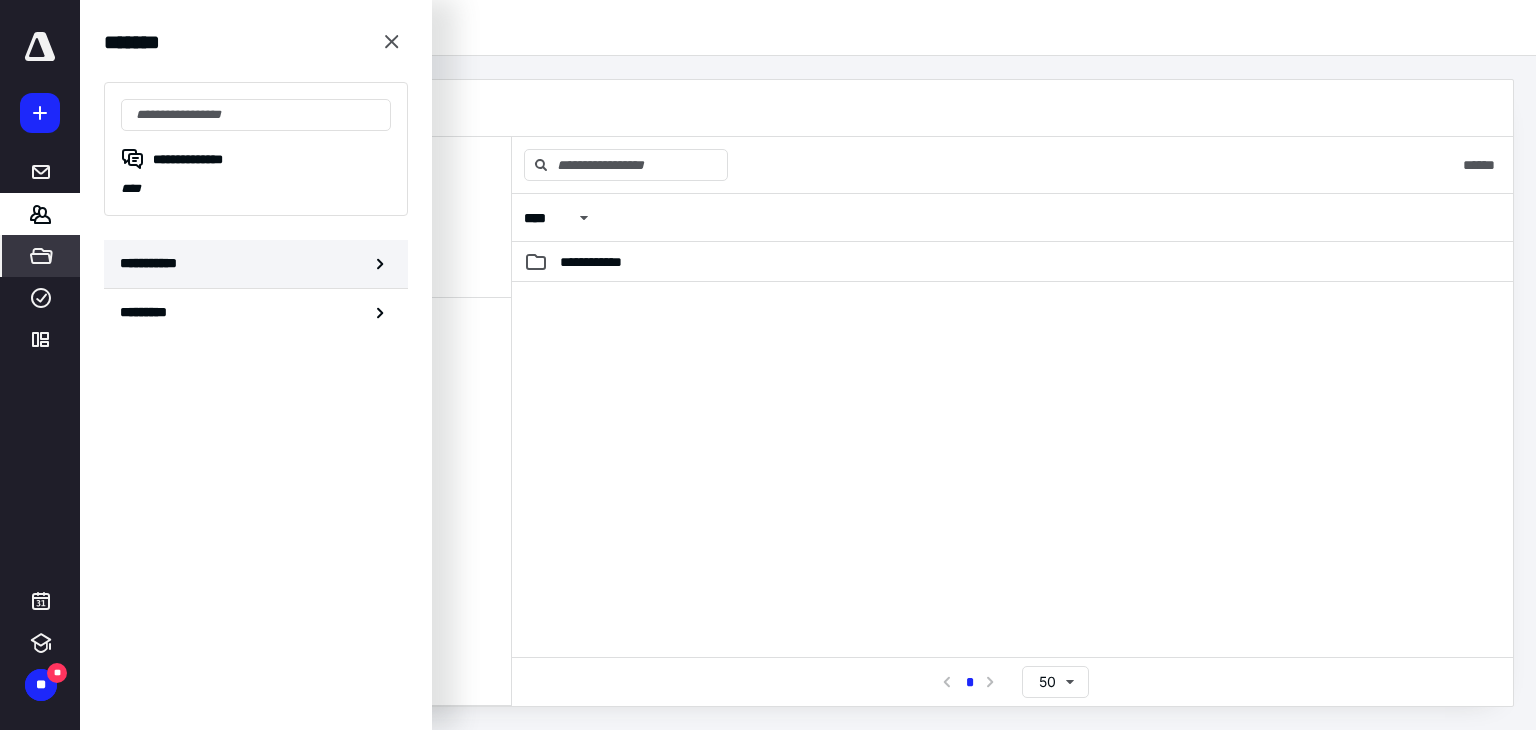 click on "**********" at bounding box center [153, 263] 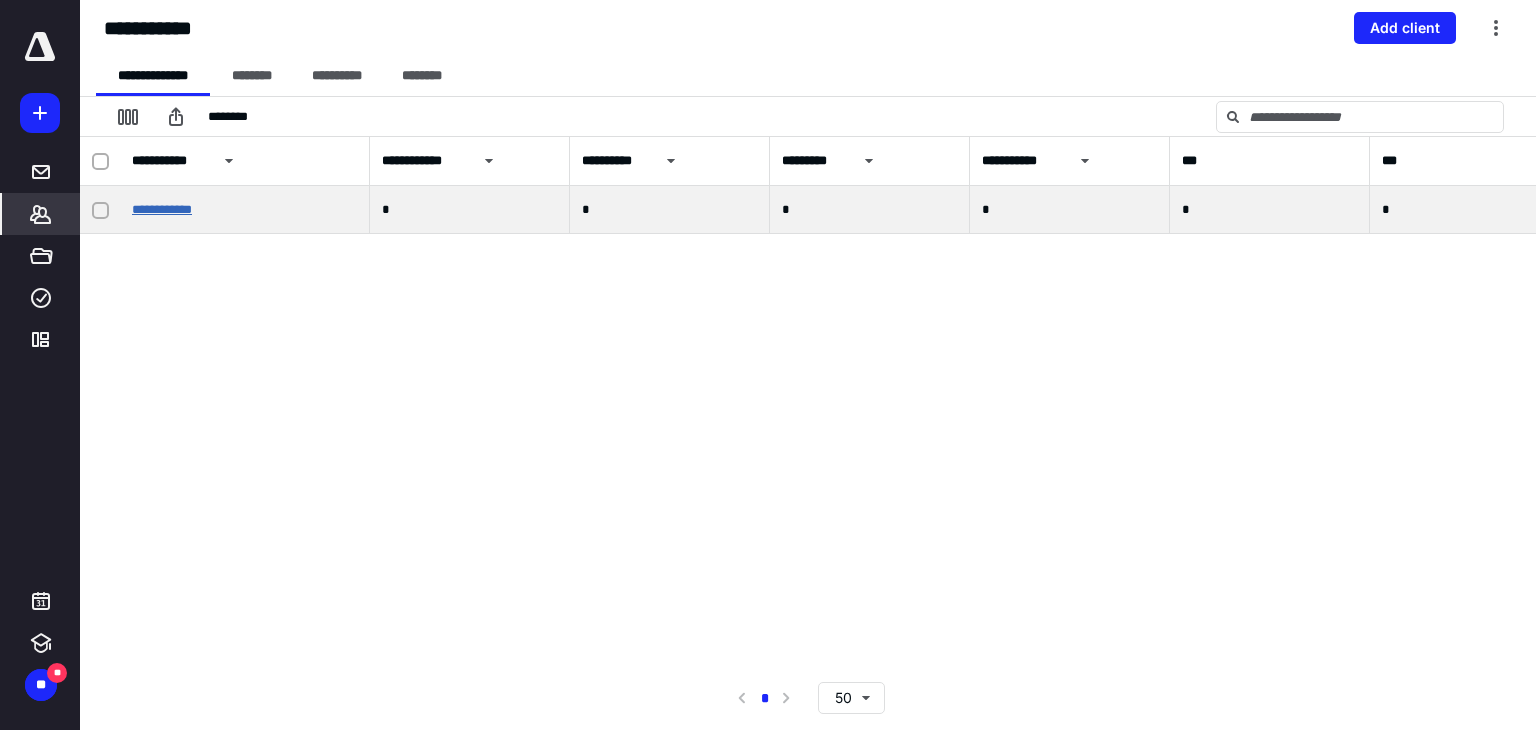 click on "**********" at bounding box center [162, 209] 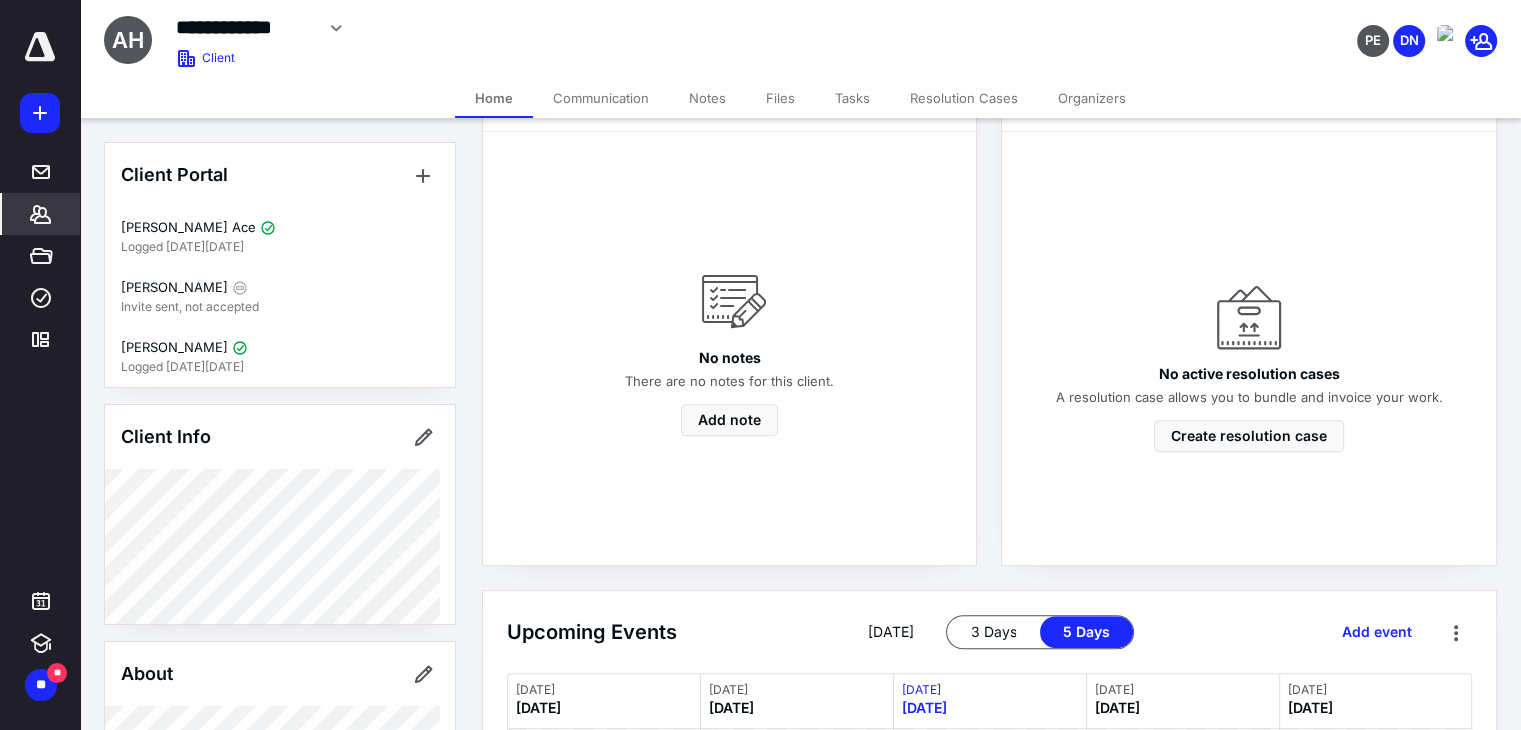 scroll, scrollTop: 300, scrollLeft: 0, axis: vertical 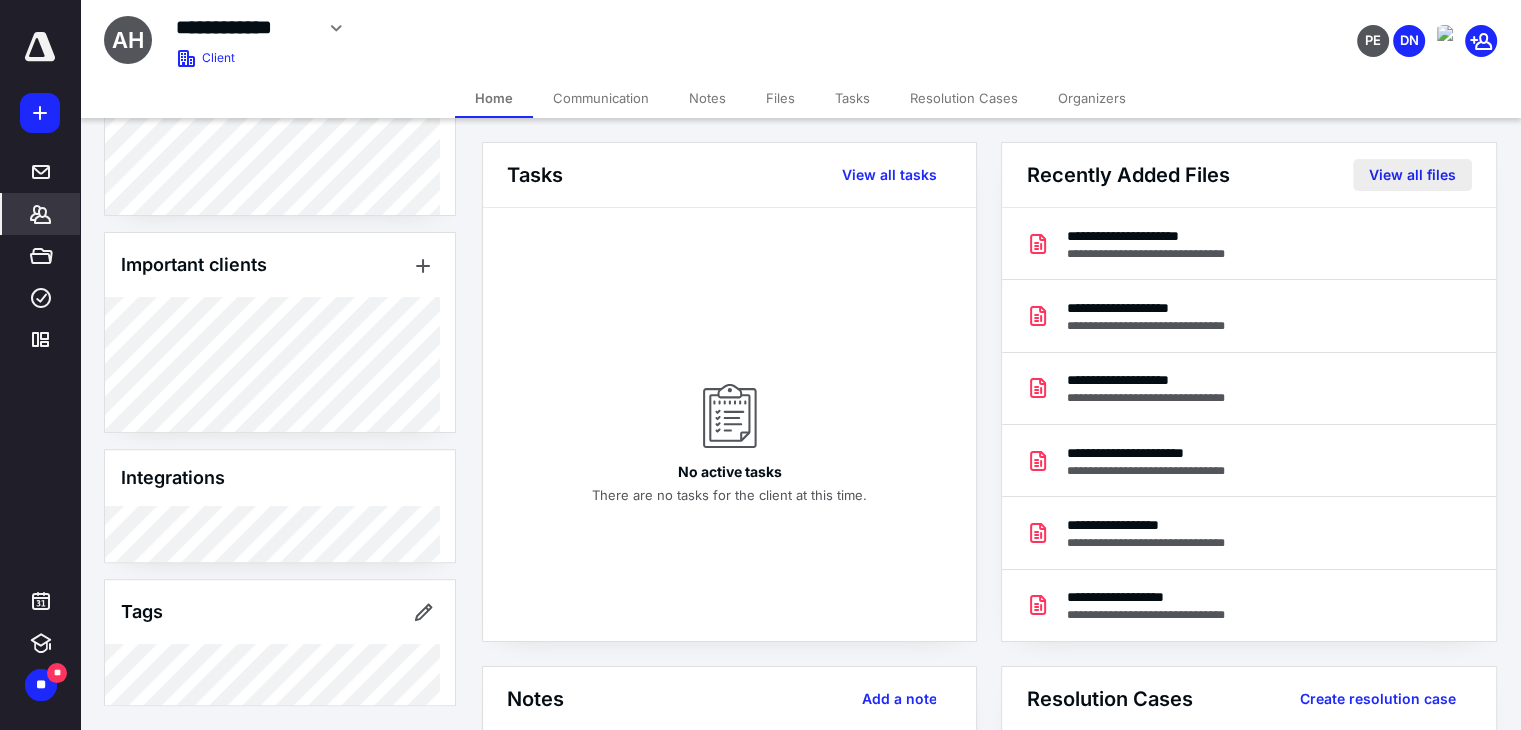 click on "View all files" at bounding box center (1412, 175) 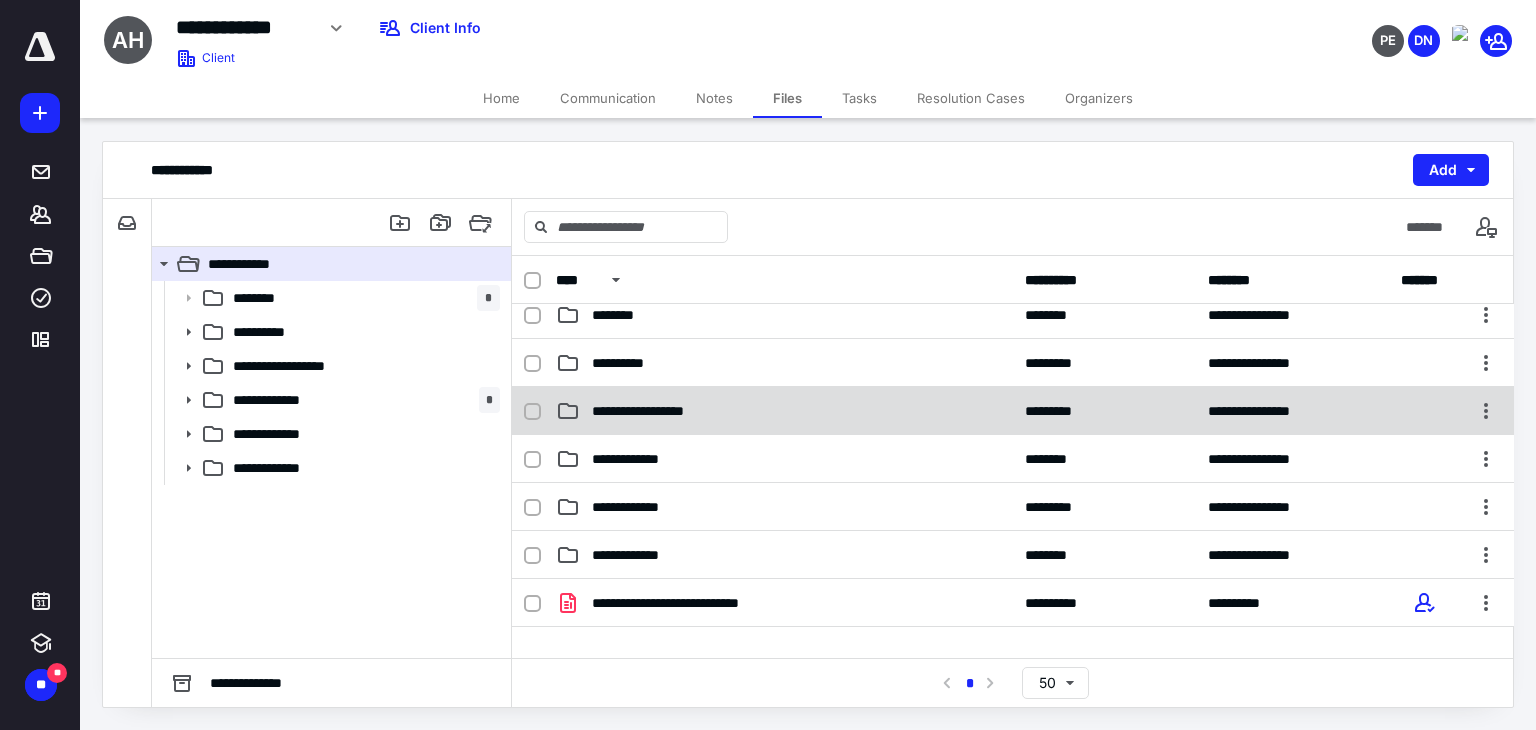 scroll, scrollTop: 0, scrollLeft: 0, axis: both 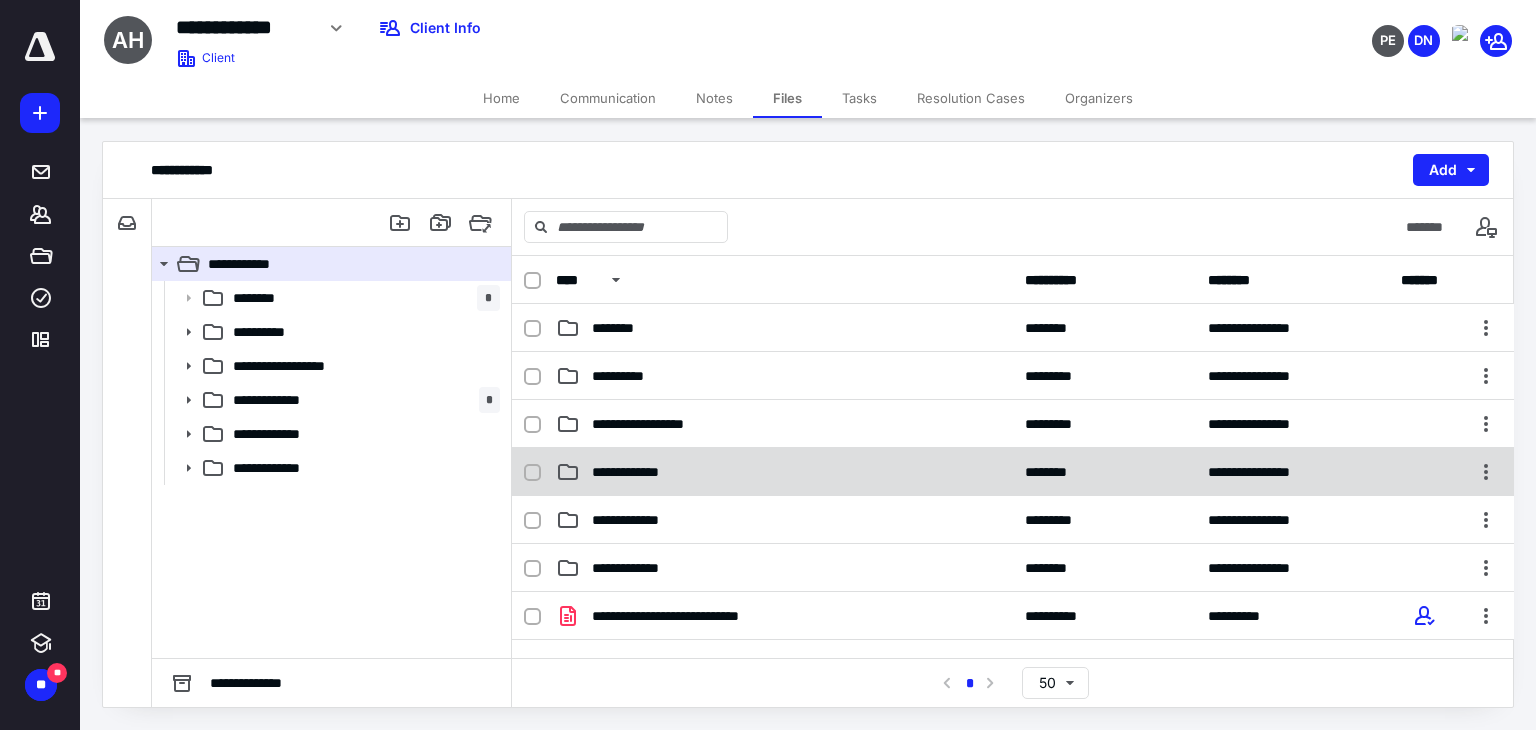 click 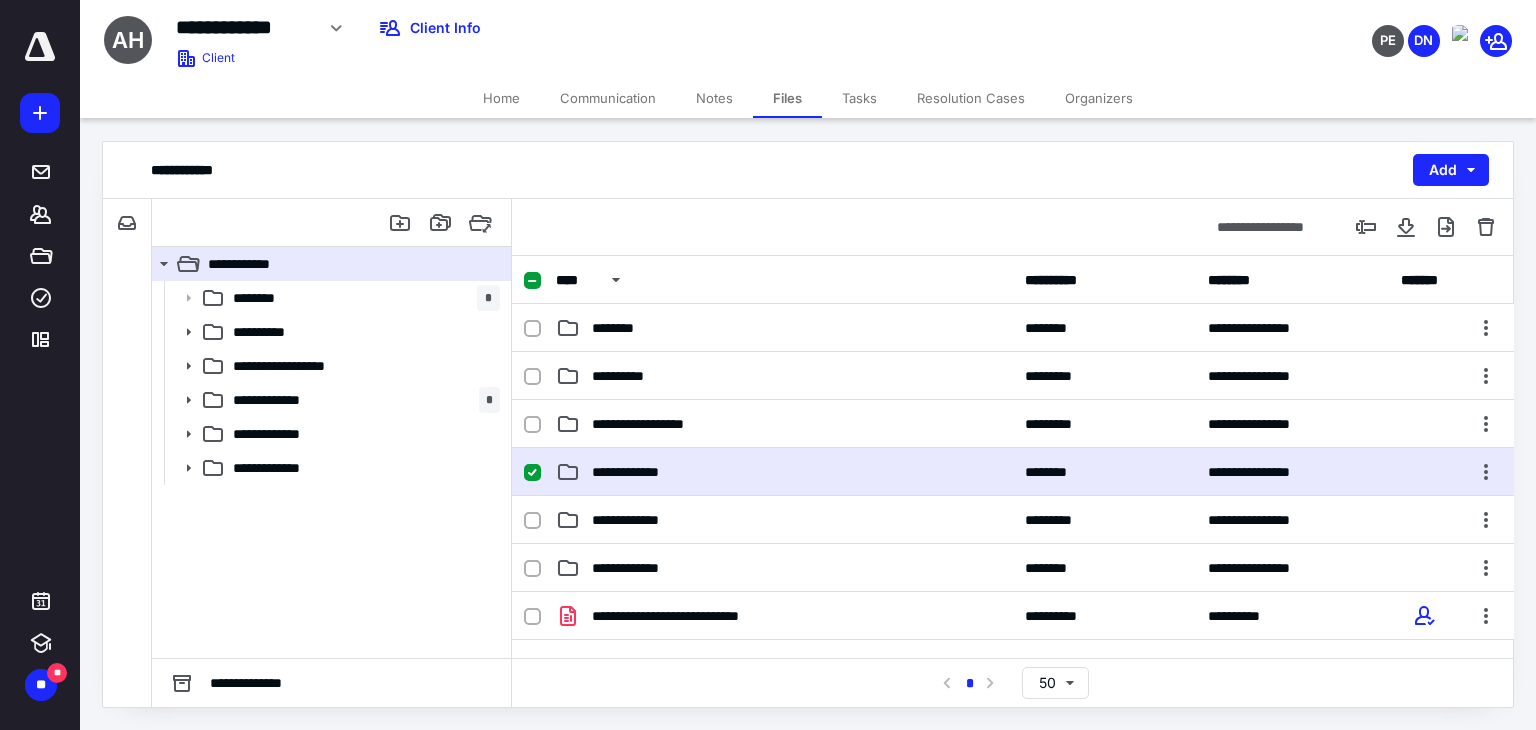 click 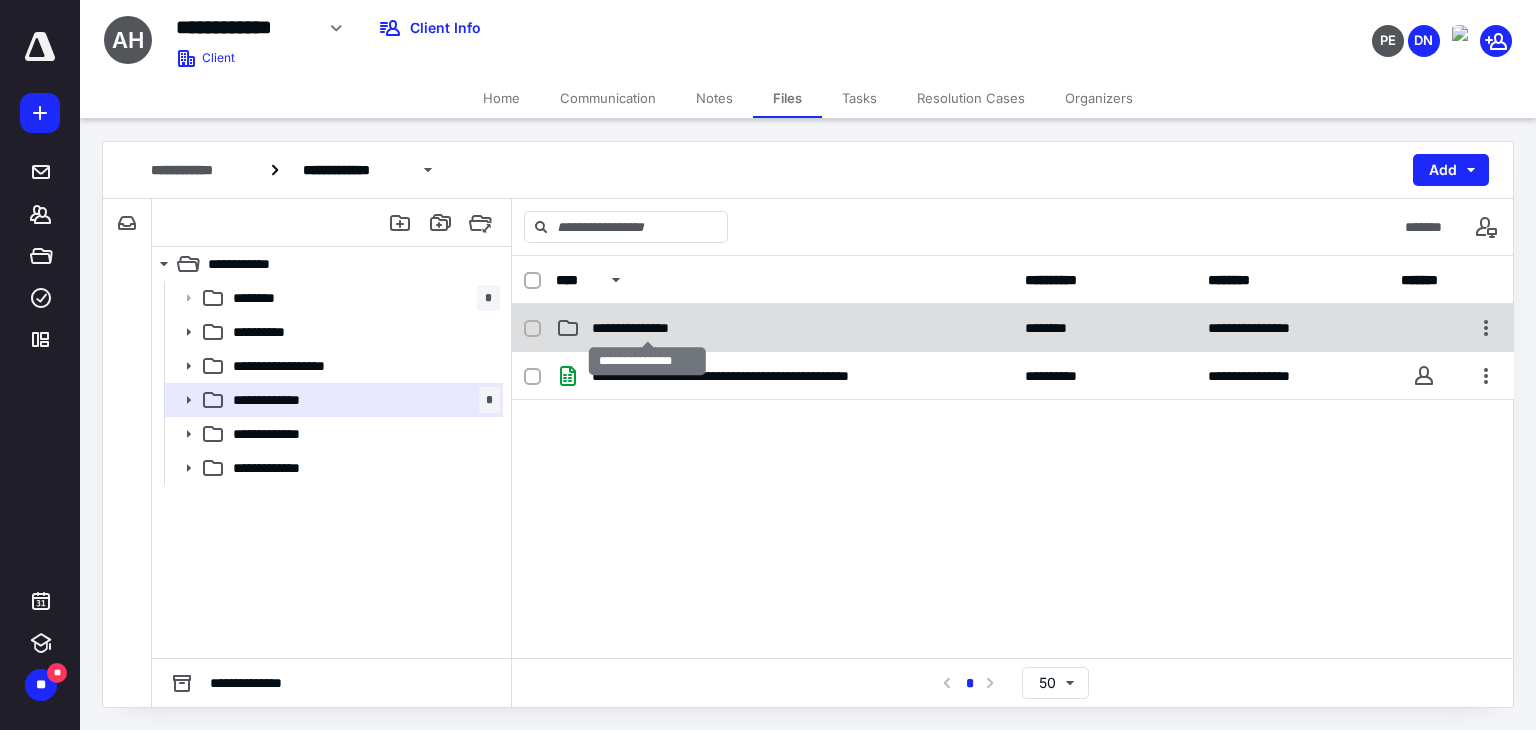 click on "**********" at bounding box center [648, 328] 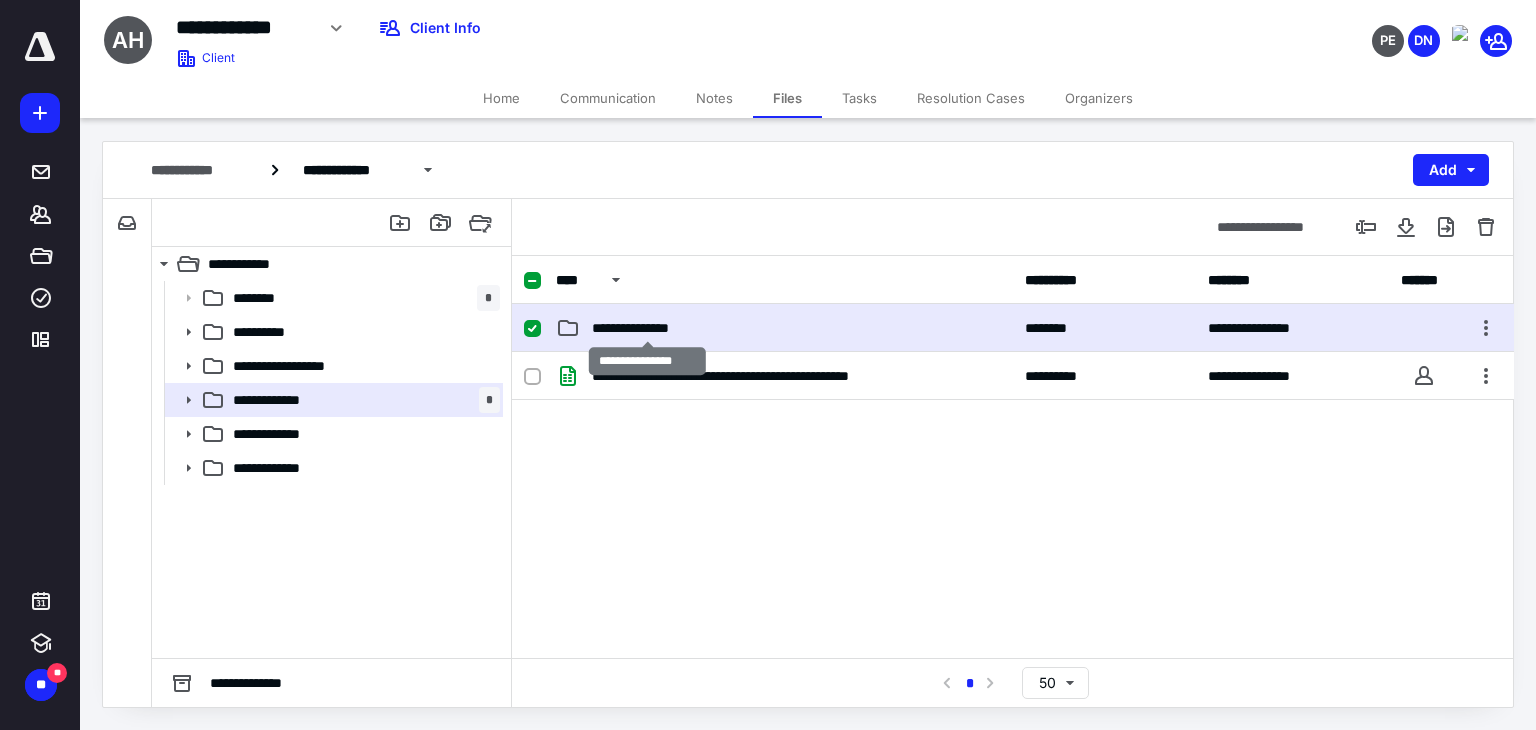 click on "**********" at bounding box center [648, 328] 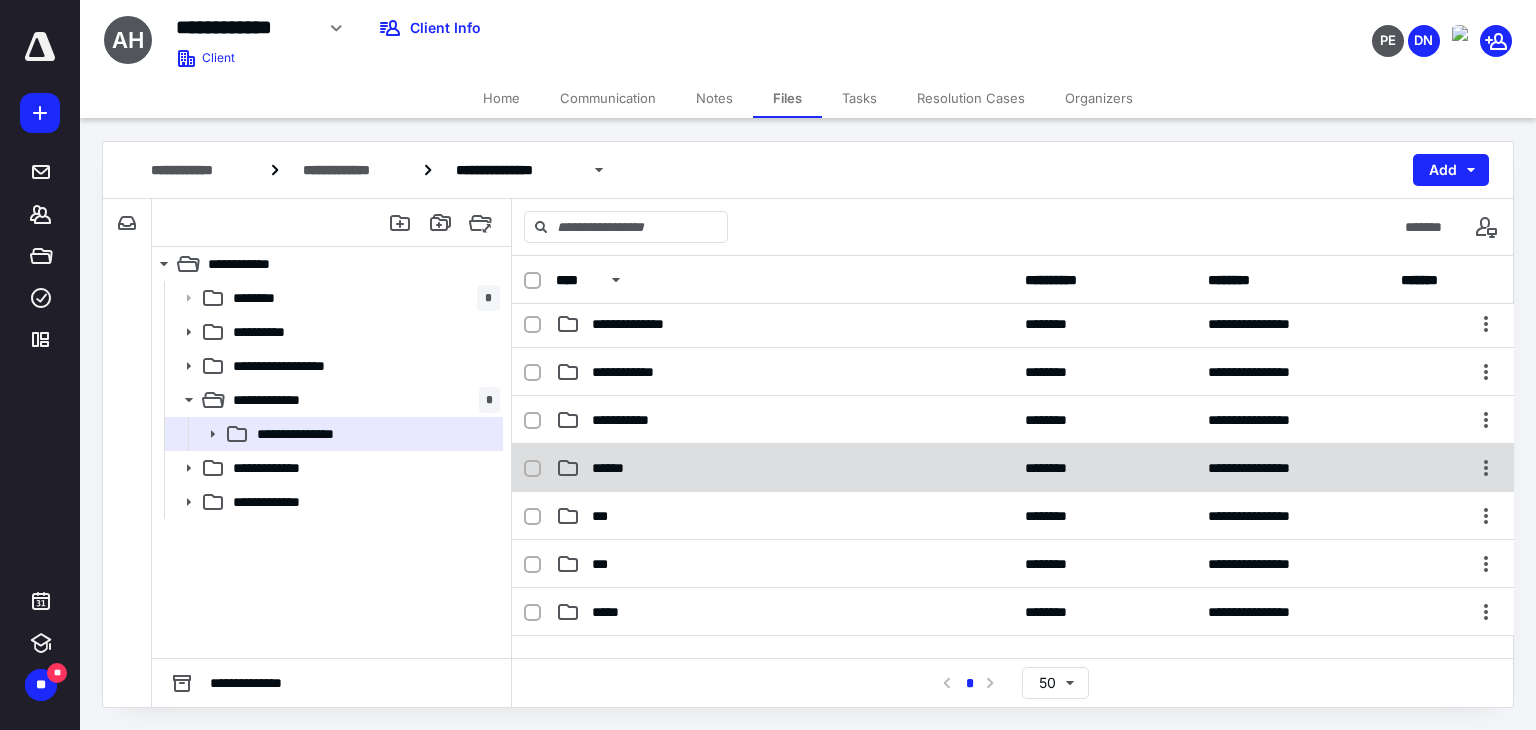 scroll, scrollTop: 0, scrollLeft: 0, axis: both 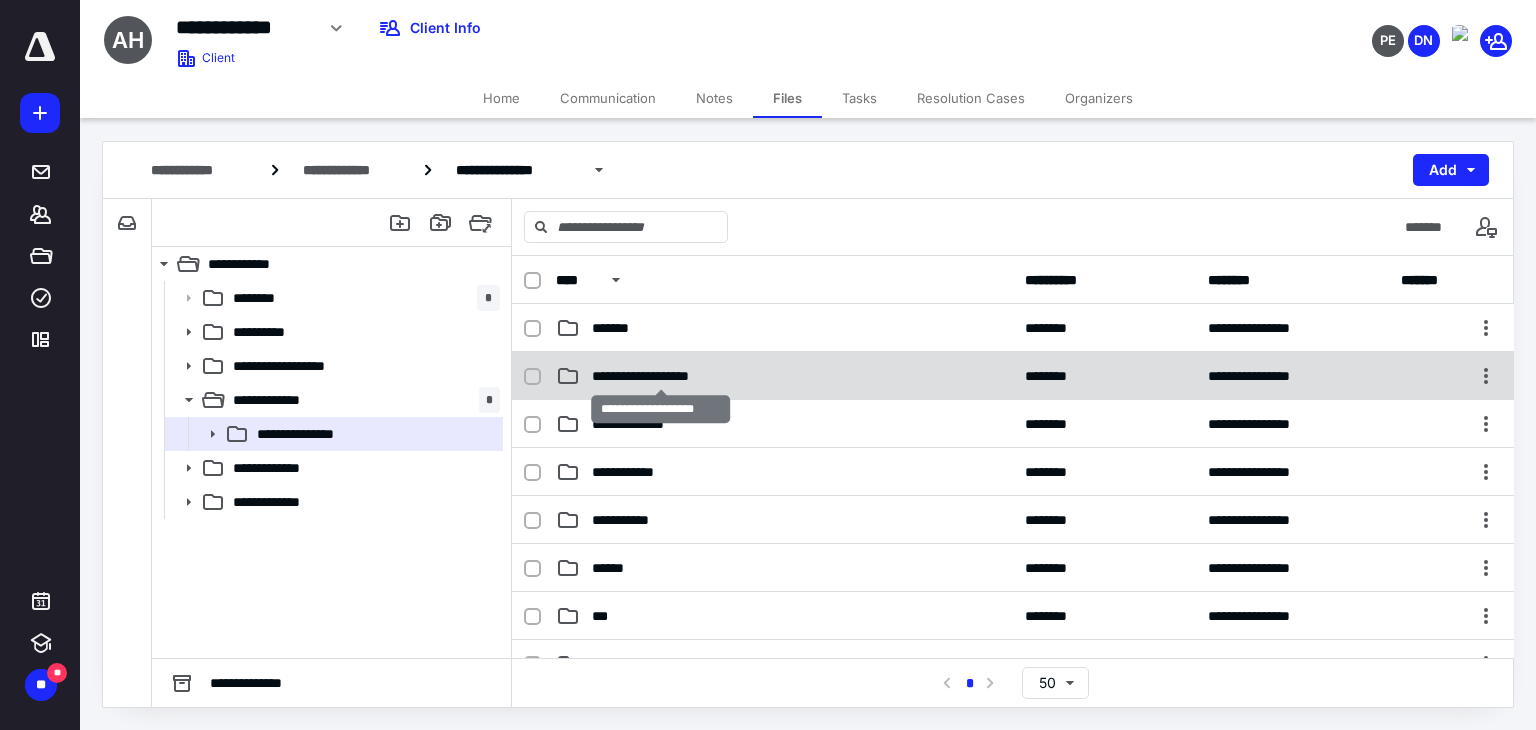 click on "**********" at bounding box center (661, 376) 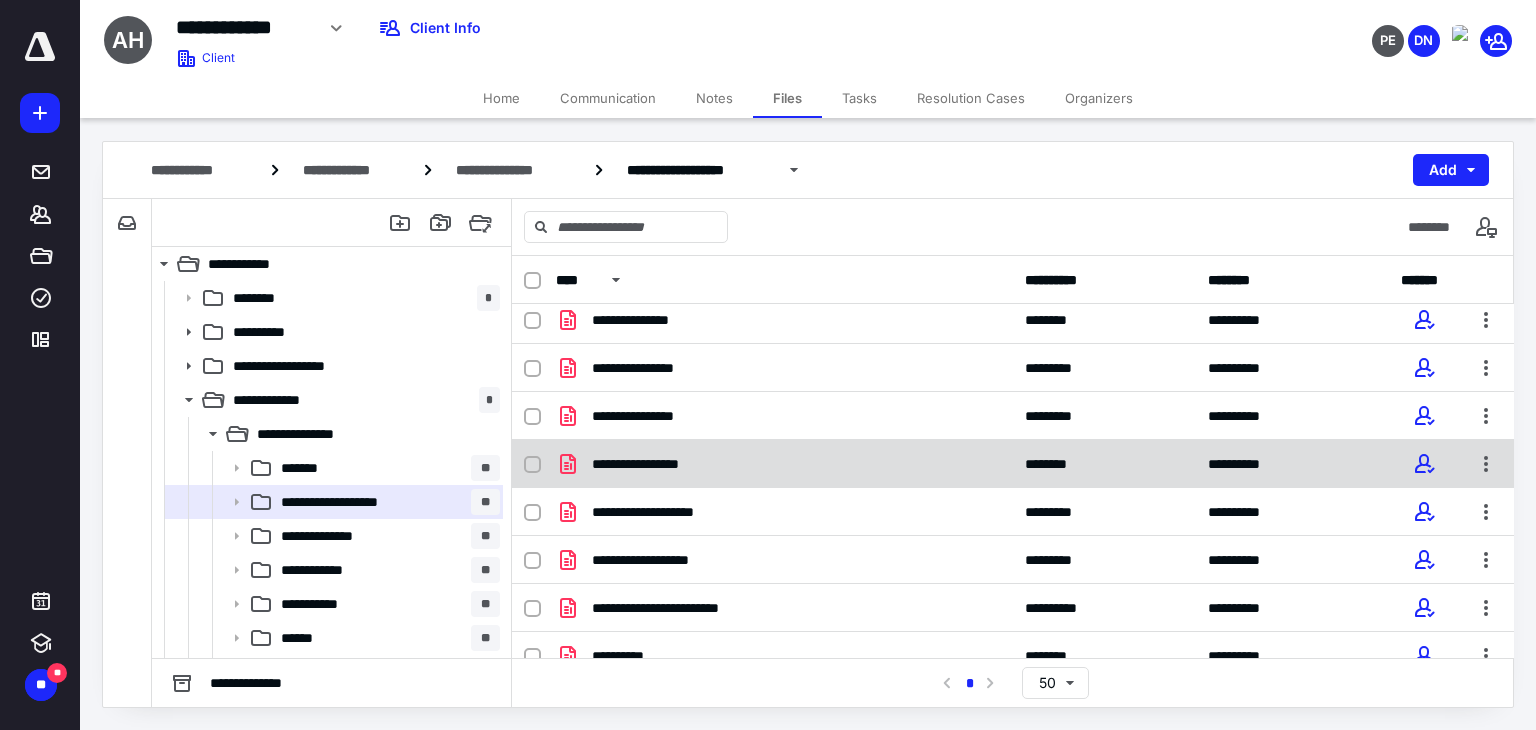 scroll, scrollTop: 0, scrollLeft: 0, axis: both 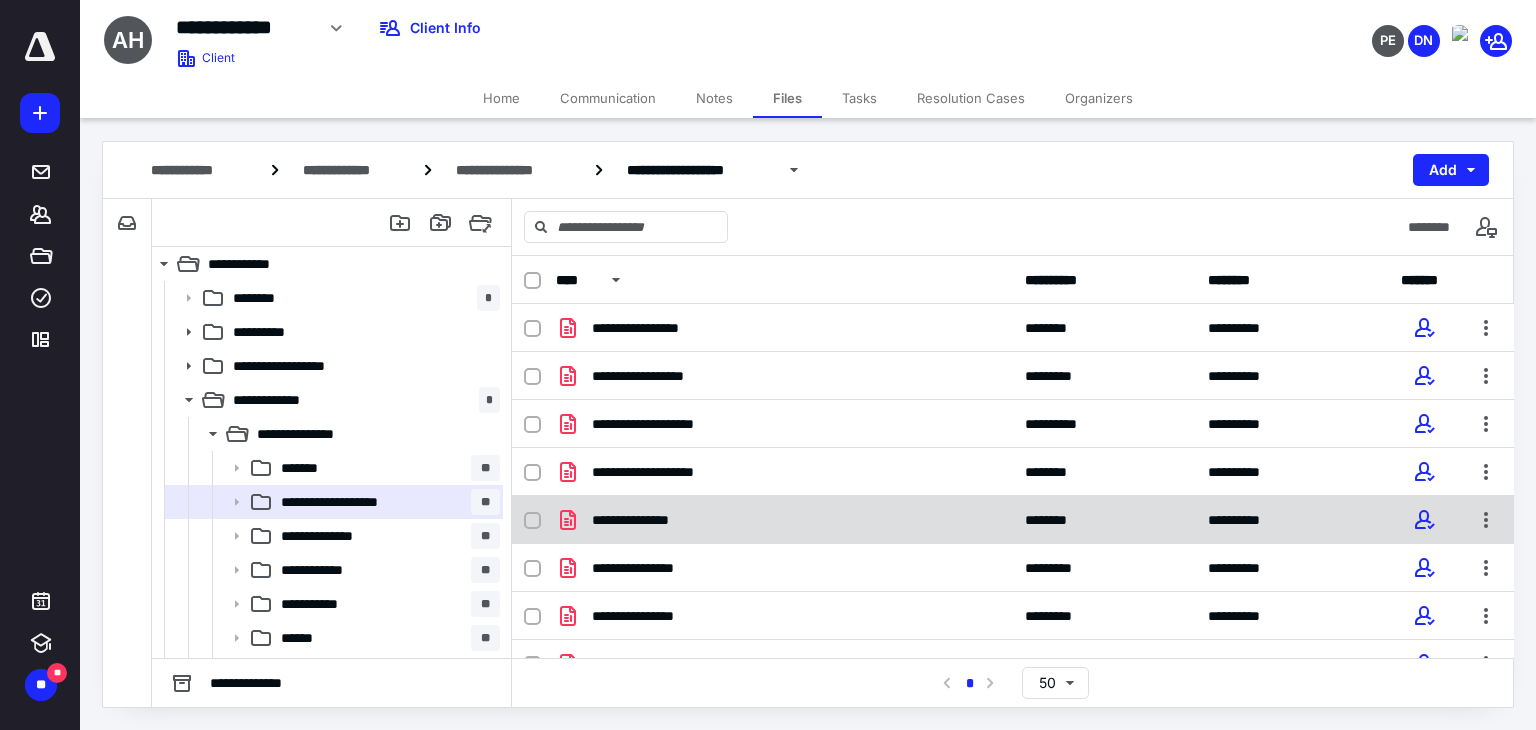 click on "**********" at bounding box center (646, 520) 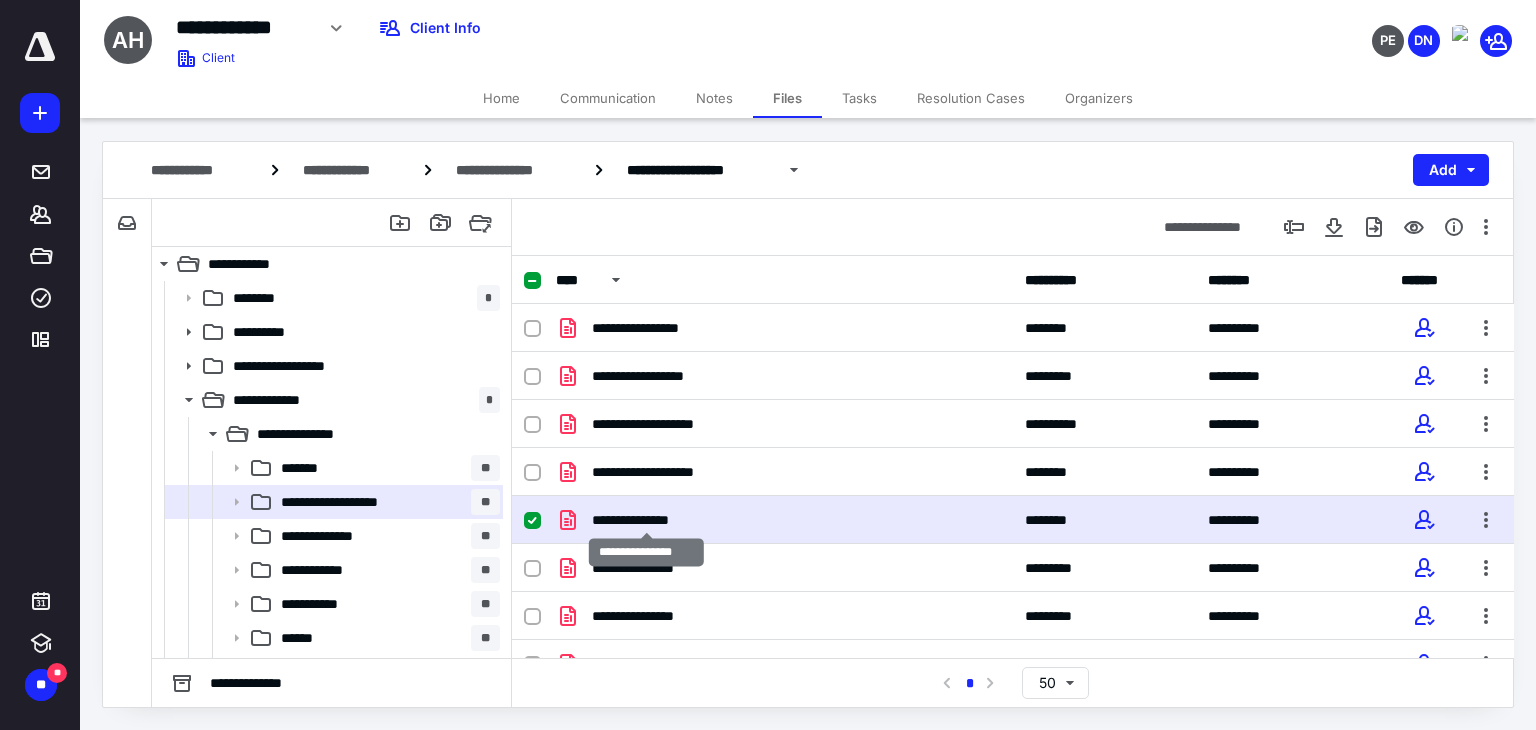 click on "**********" at bounding box center [646, 520] 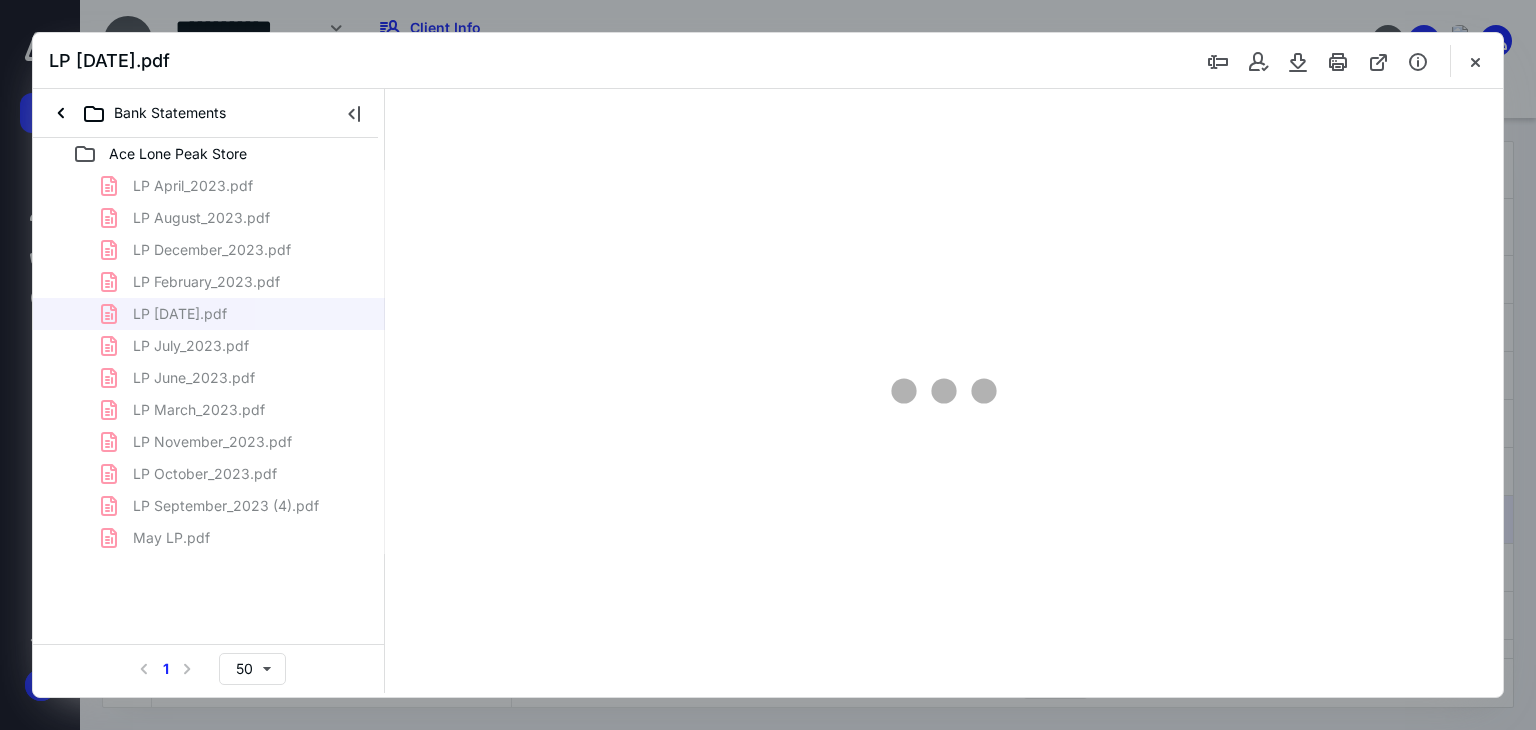 scroll, scrollTop: 0, scrollLeft: 0, axis: both 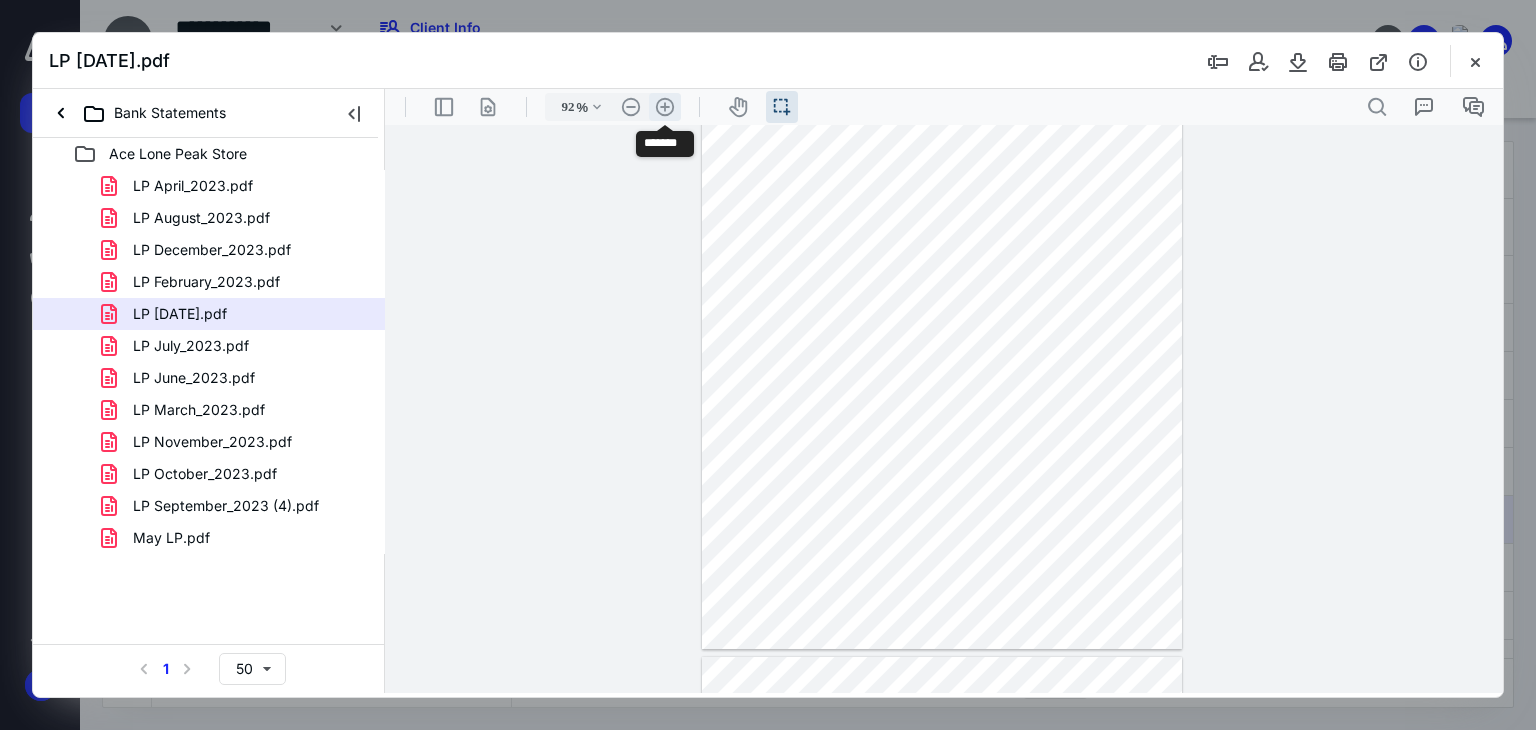 click on ".cls-1{fill:#abb0c4;} icon - header - zoom - in - line" at bounding box center (665, 107) 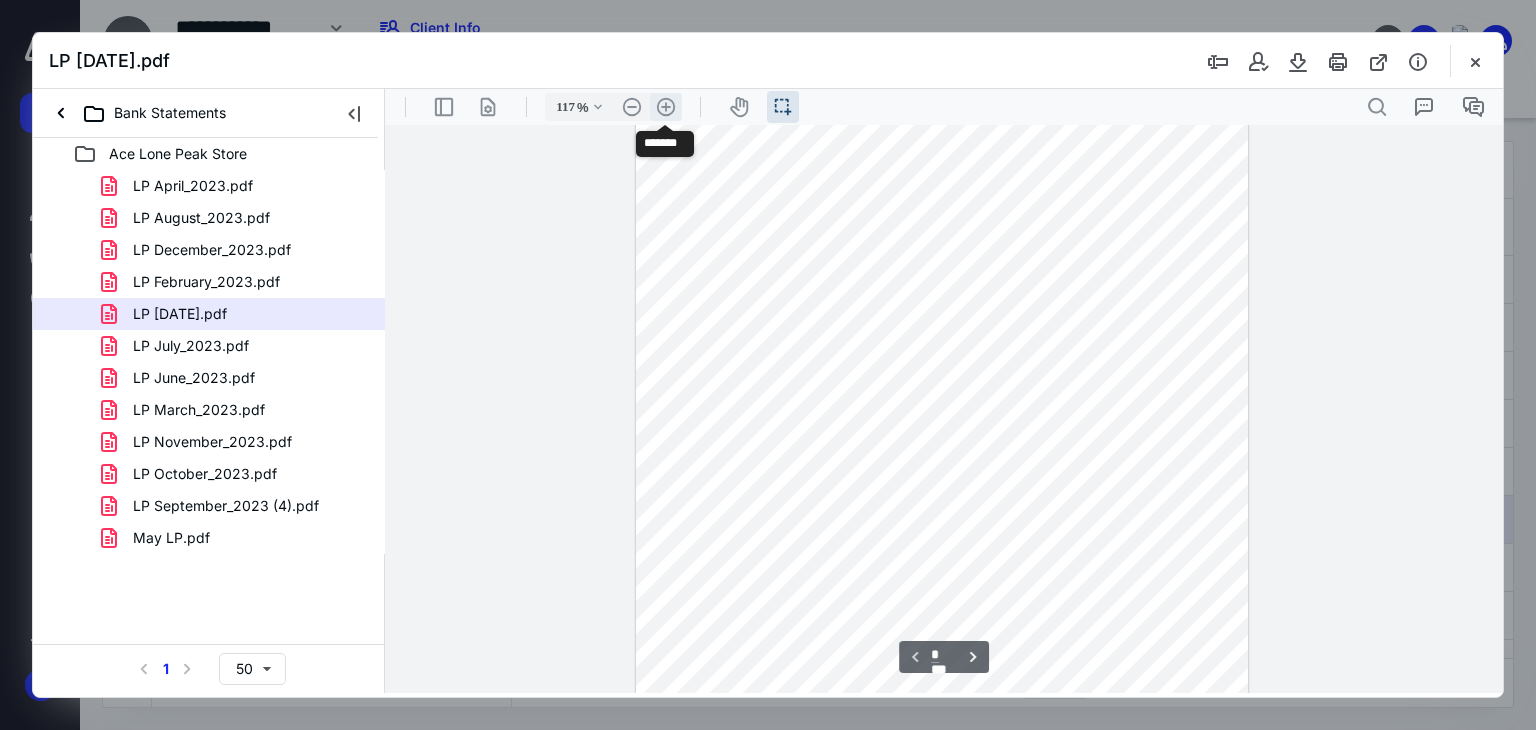 click on ".cls-1{fill:#abb0c4;} icon - header - zoom - in - line" at bounding box center [666, 107] 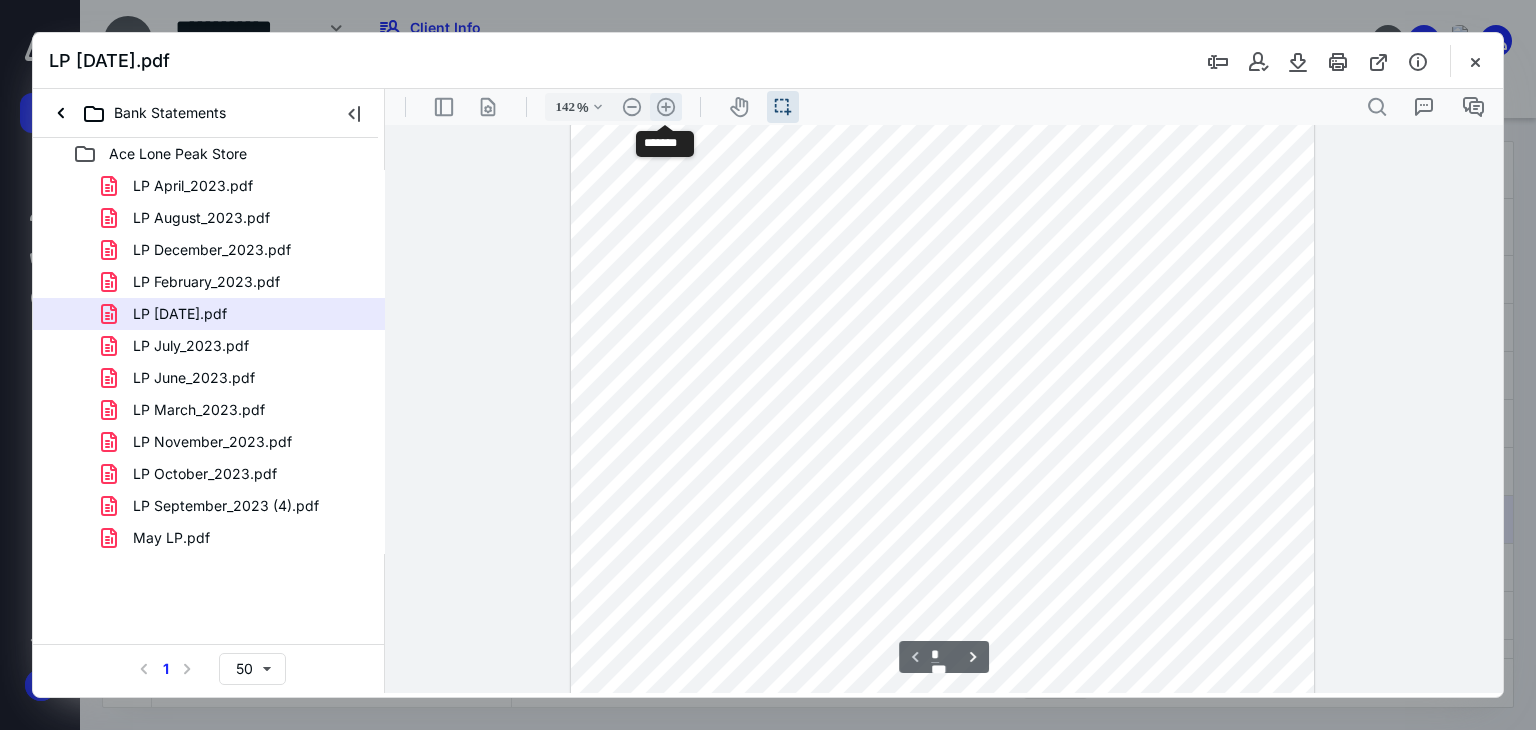 scroll, scrollTop: 206, scrollLeft: 0, axis: vertical 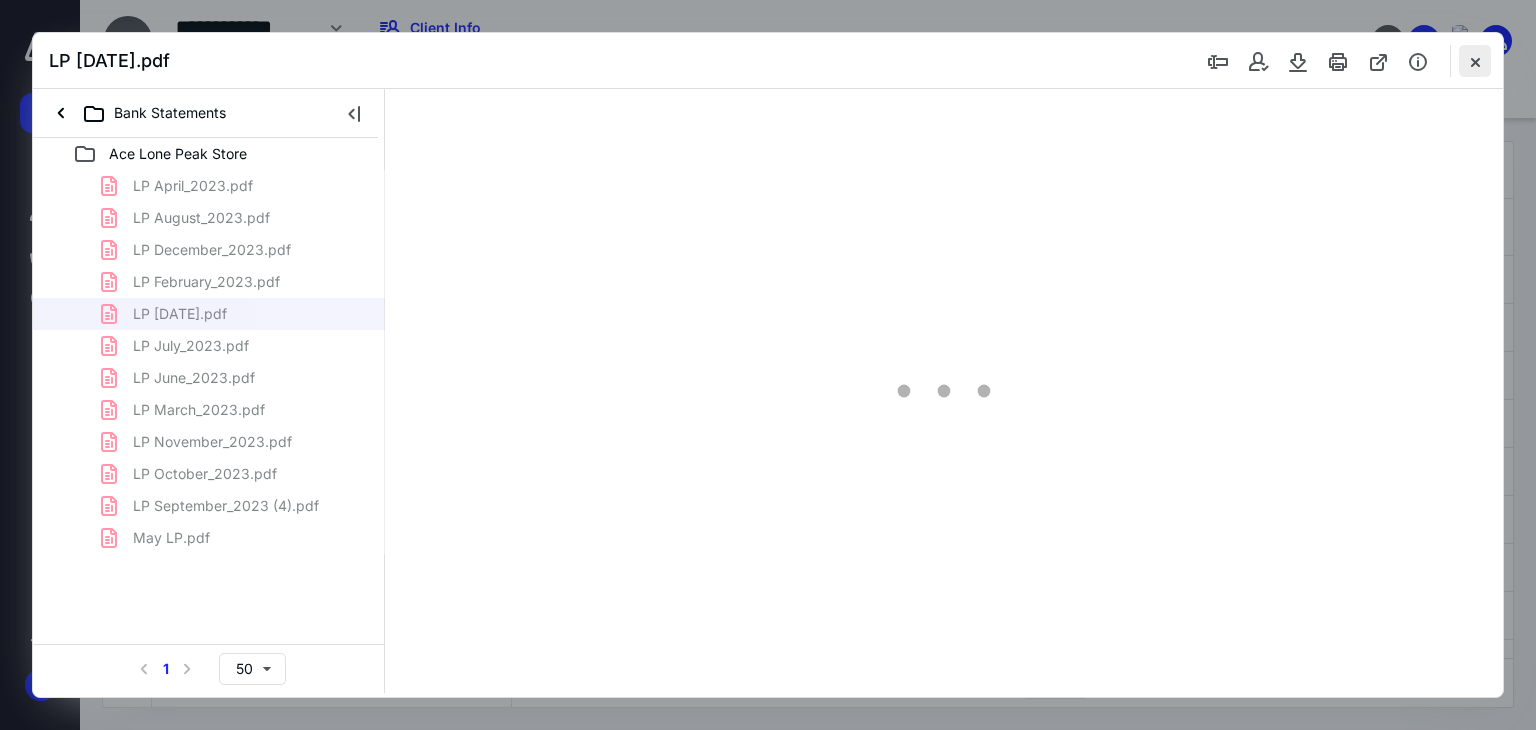 click at bounding box center [1475, 61] 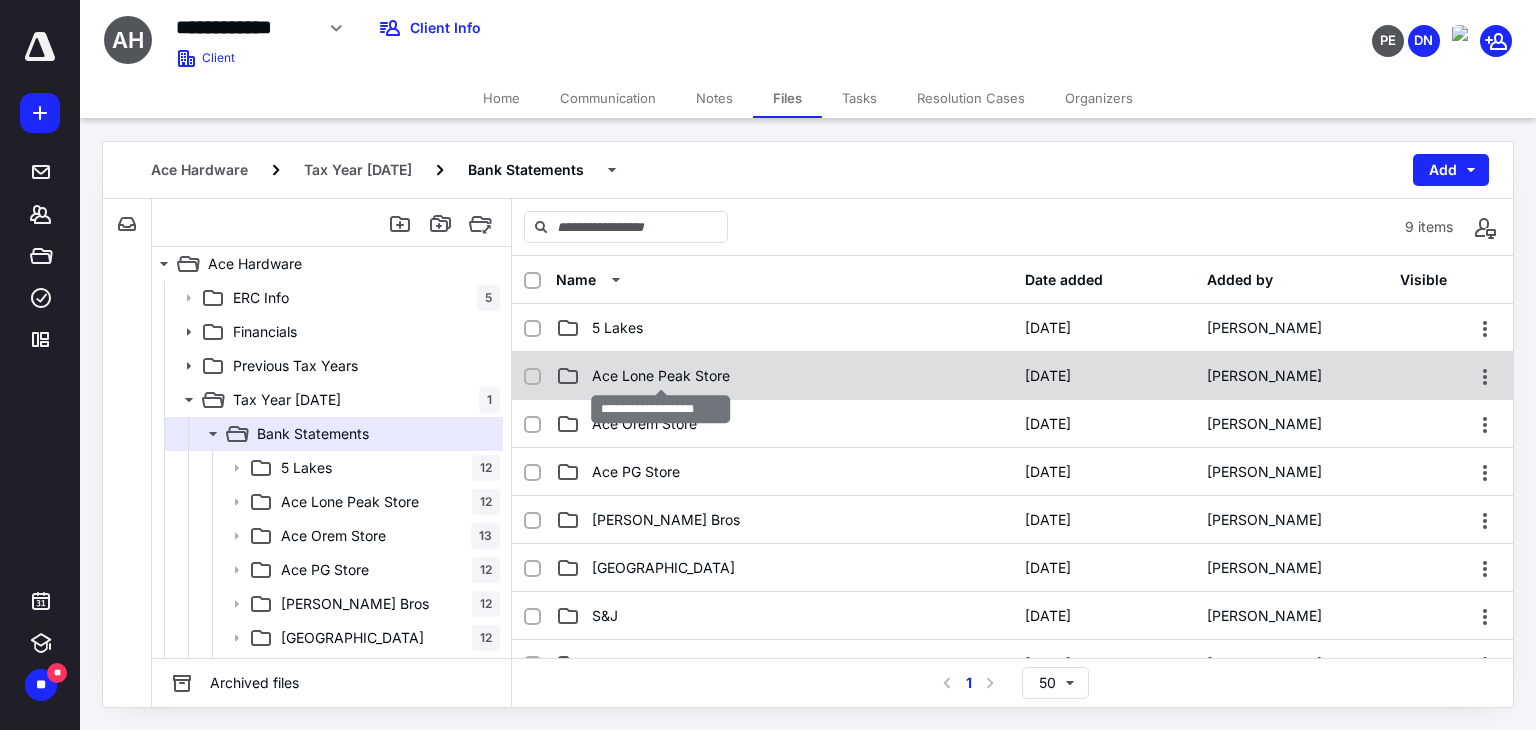 click on "Ace Lone Peak Store" at bounding box center [661, 376] 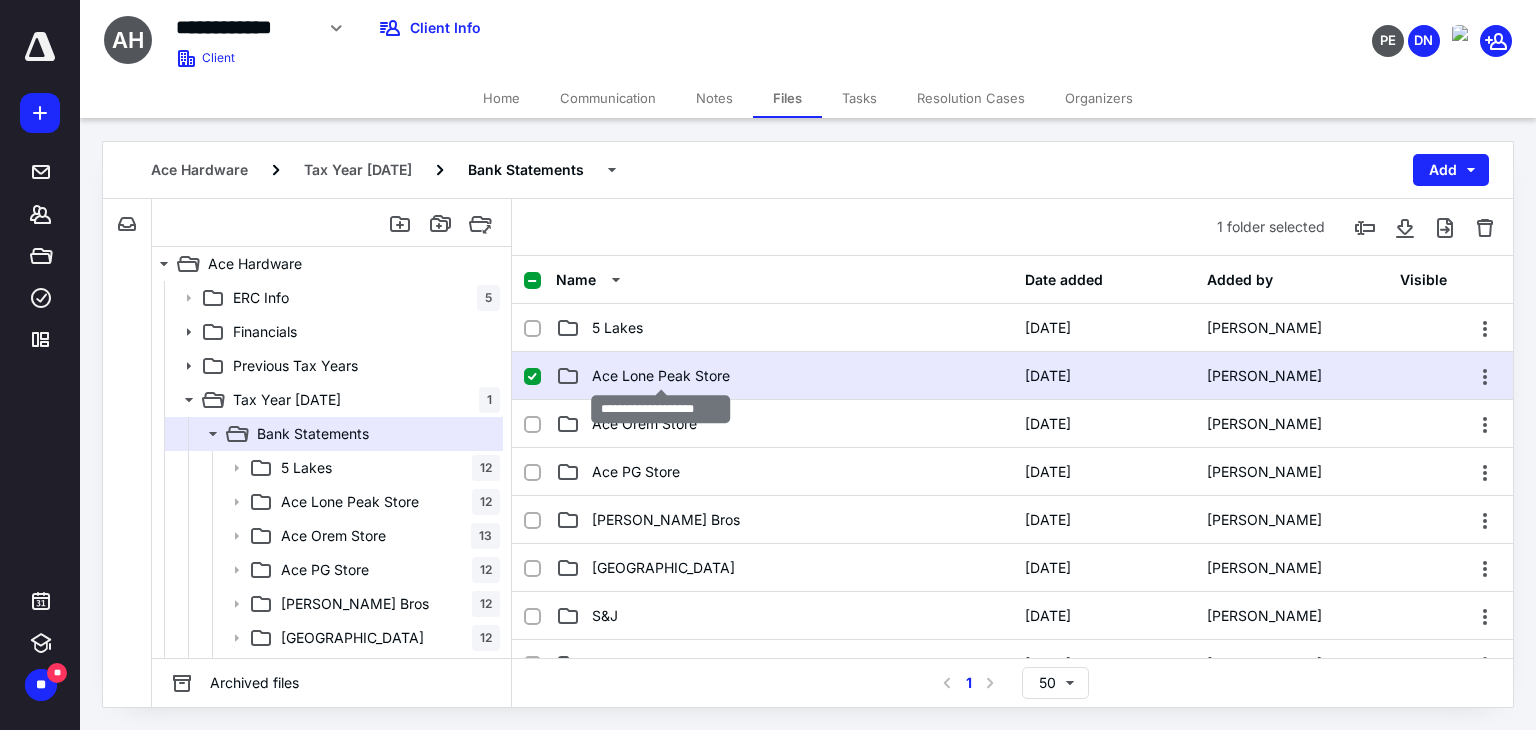 click on "Ace Lone Peak Store" at bounding box center (661, 376) 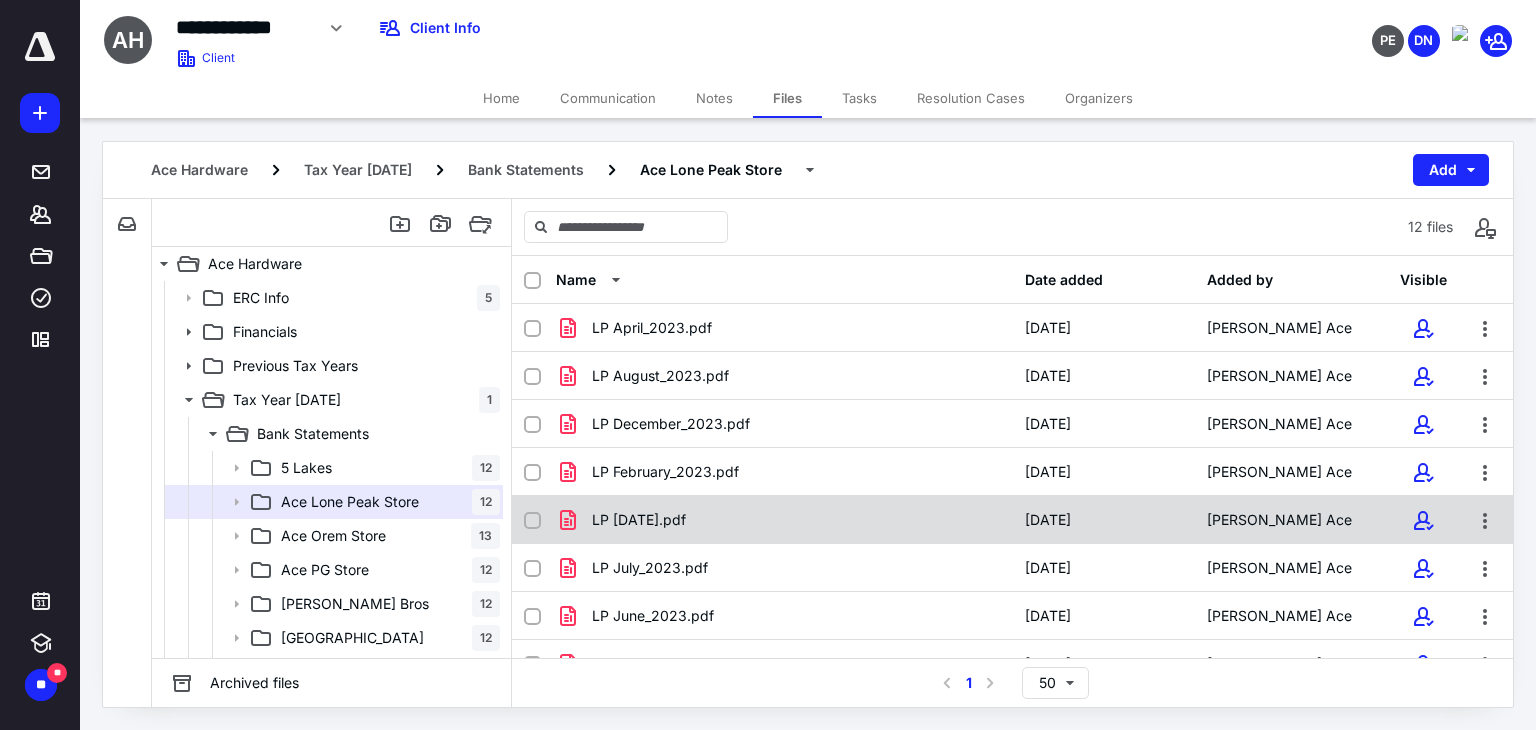click on "LP Jan 2023.pdf" at bounding box center (639, 520) 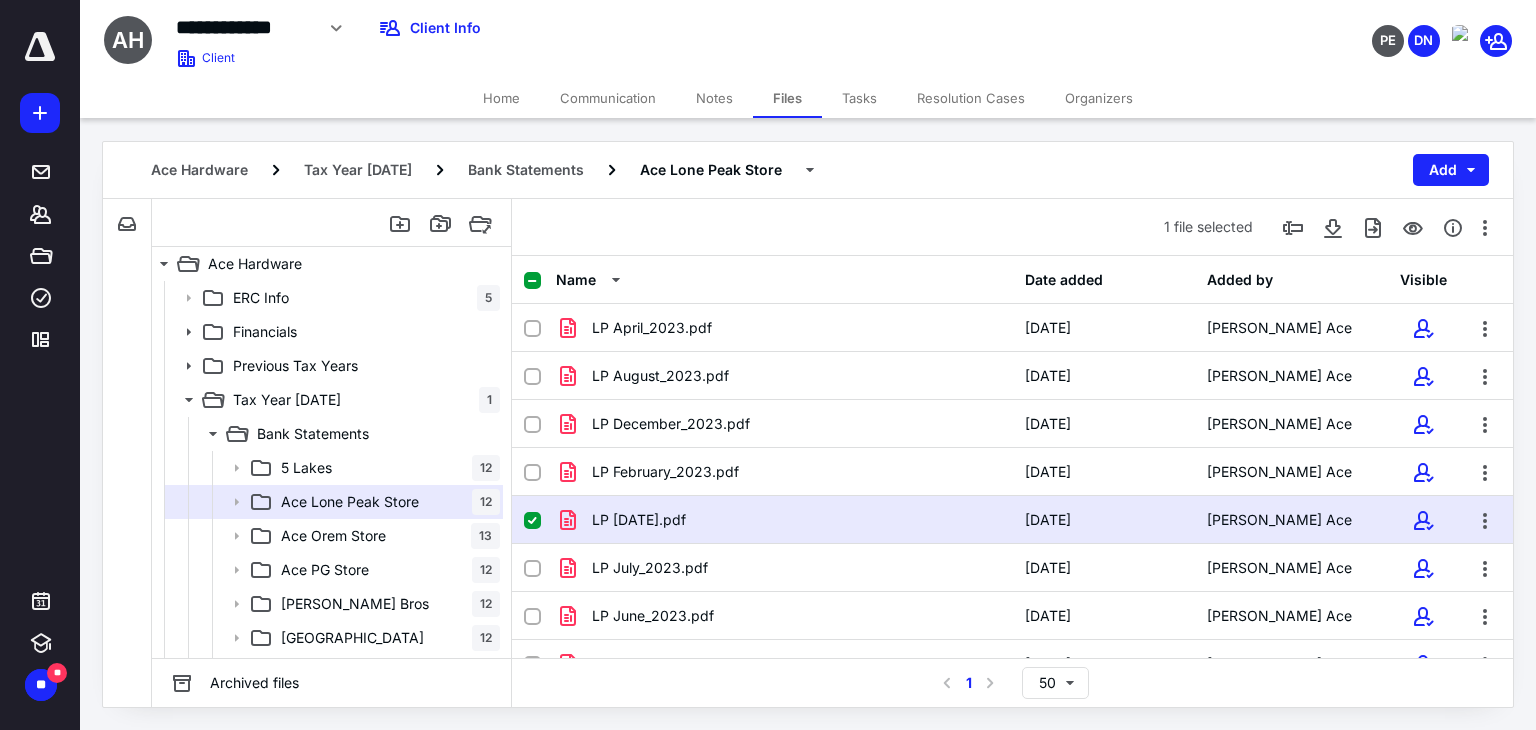click on "LP Jan 2023.pdf" at bounding box center [639, 520] 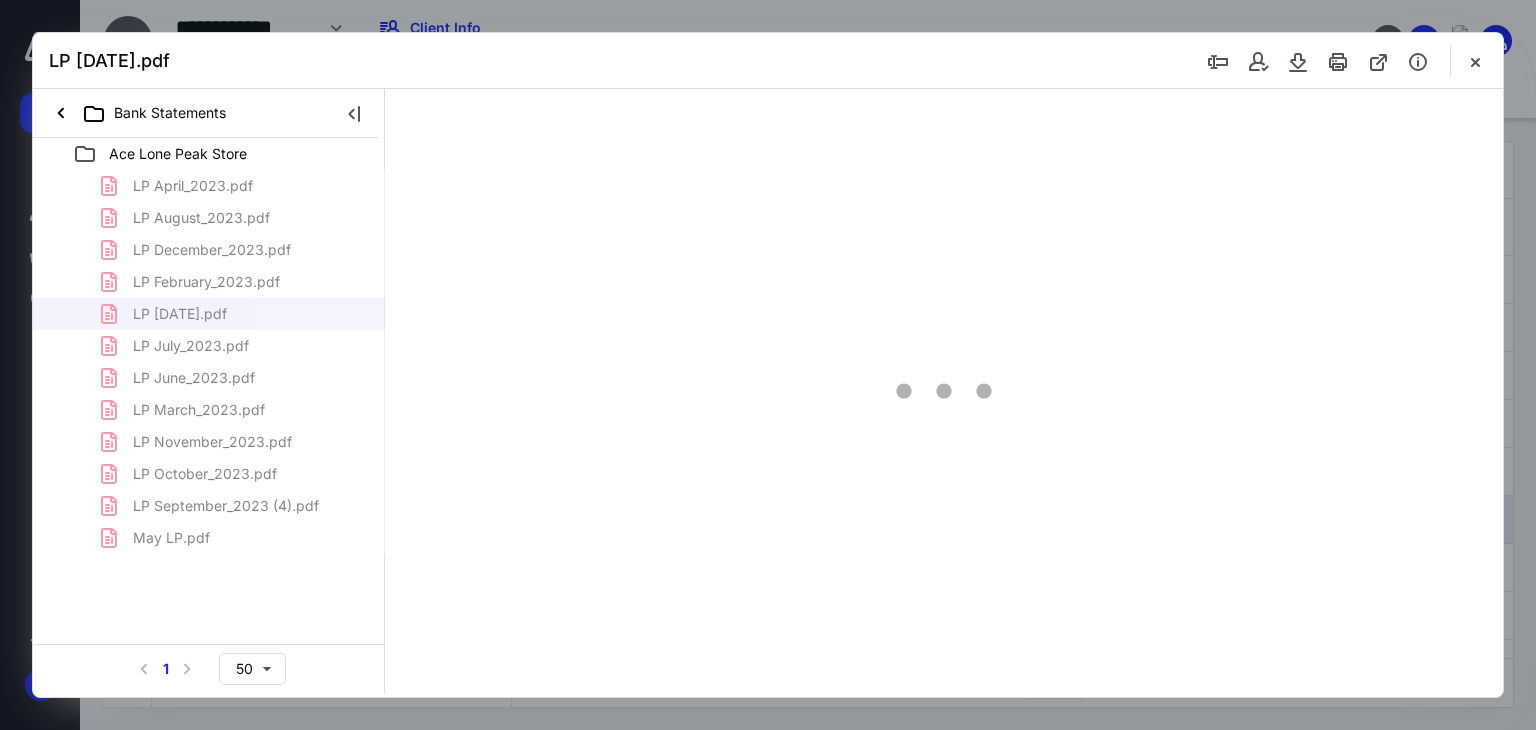 scroll, scrollTop: 0, scrollLeft: 0, axis: both 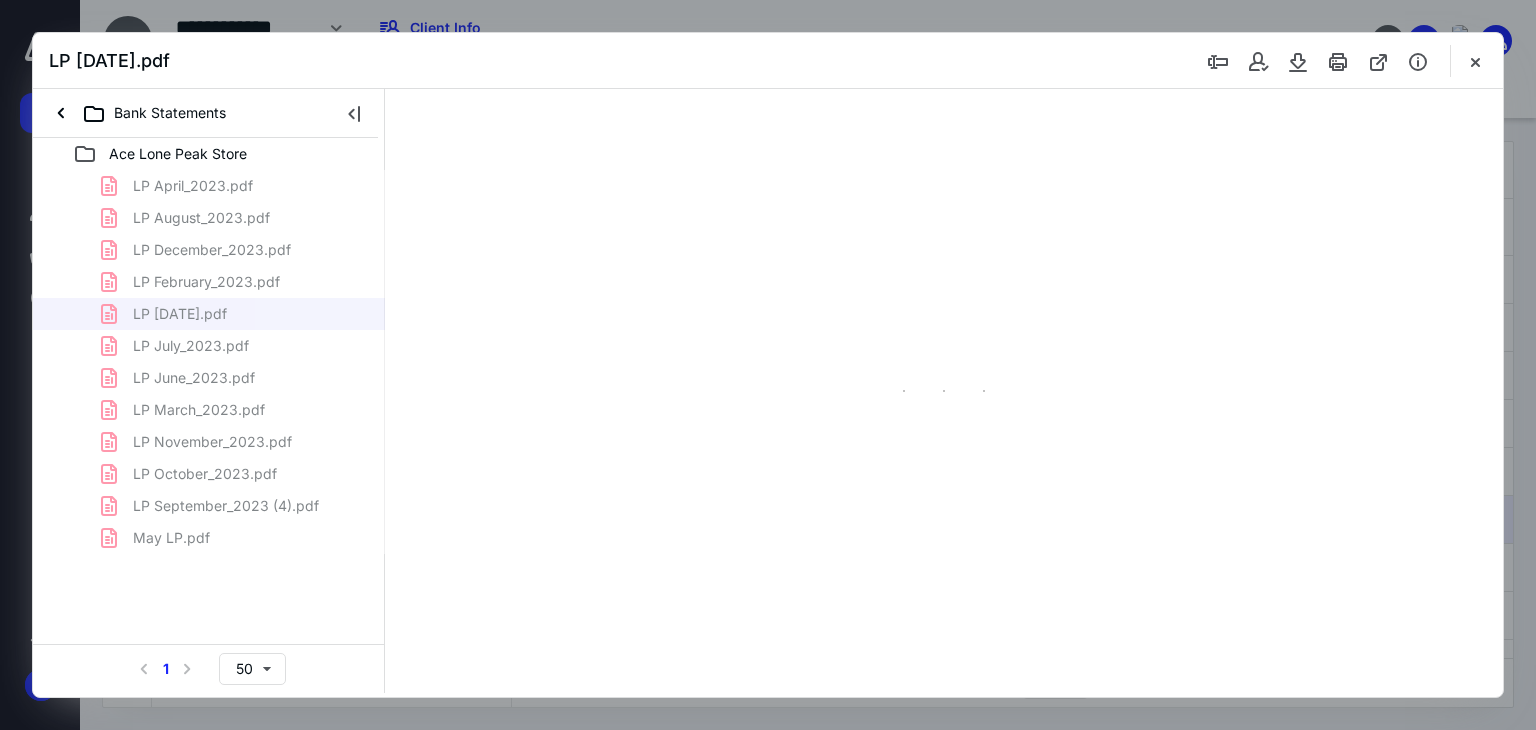 type on "92" 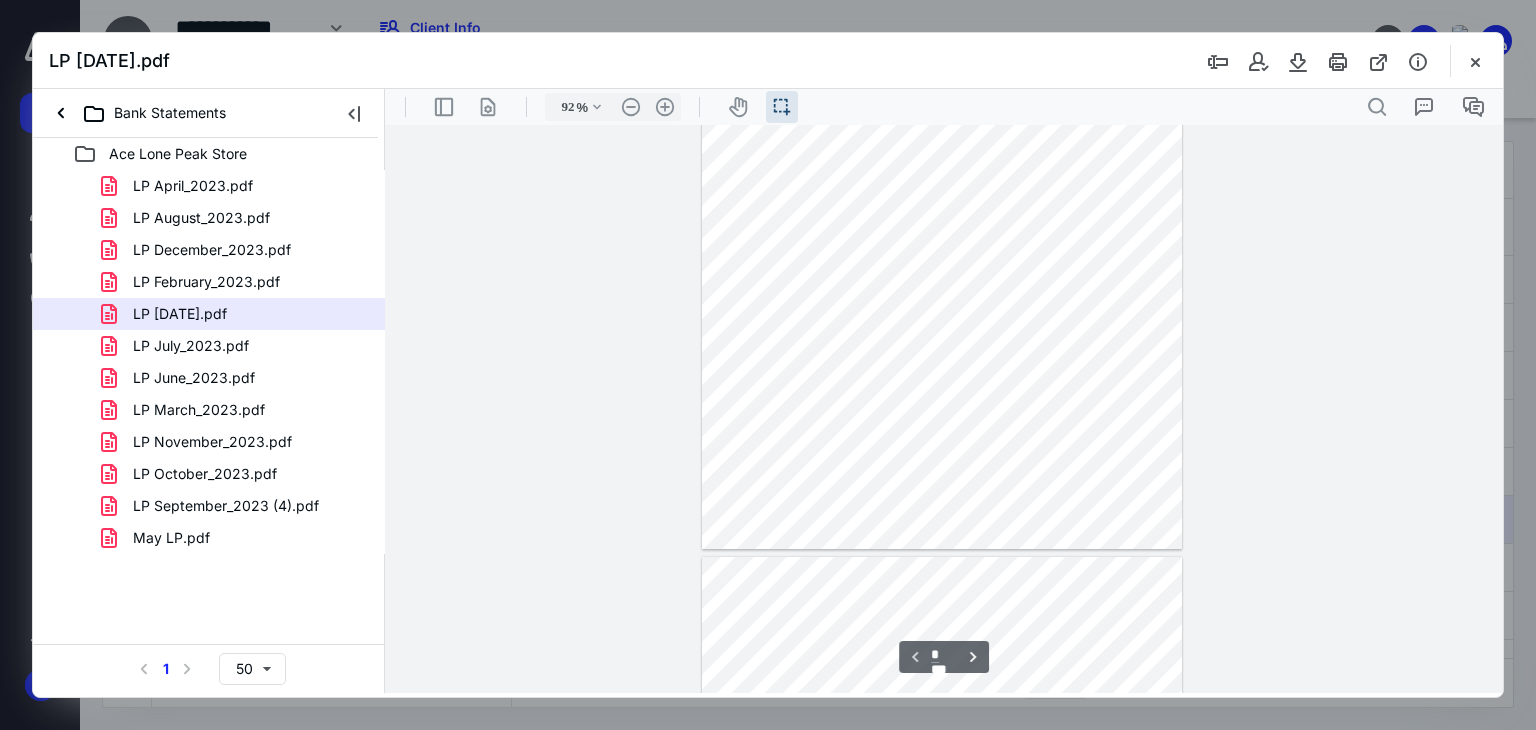 scroll, scrollTop: 0, scrollLeft: 0, axis: both 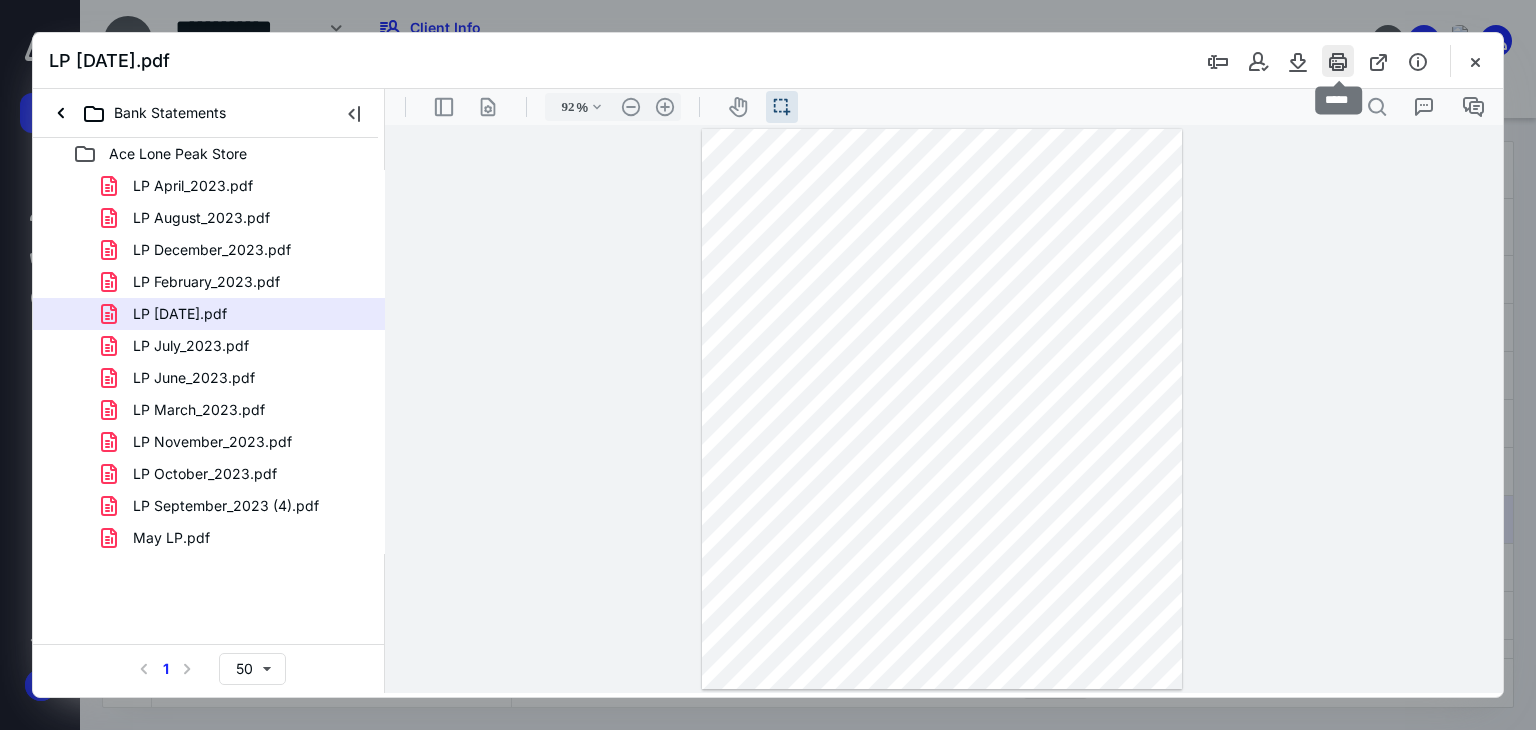 click at bounding box center [1338, 61] 